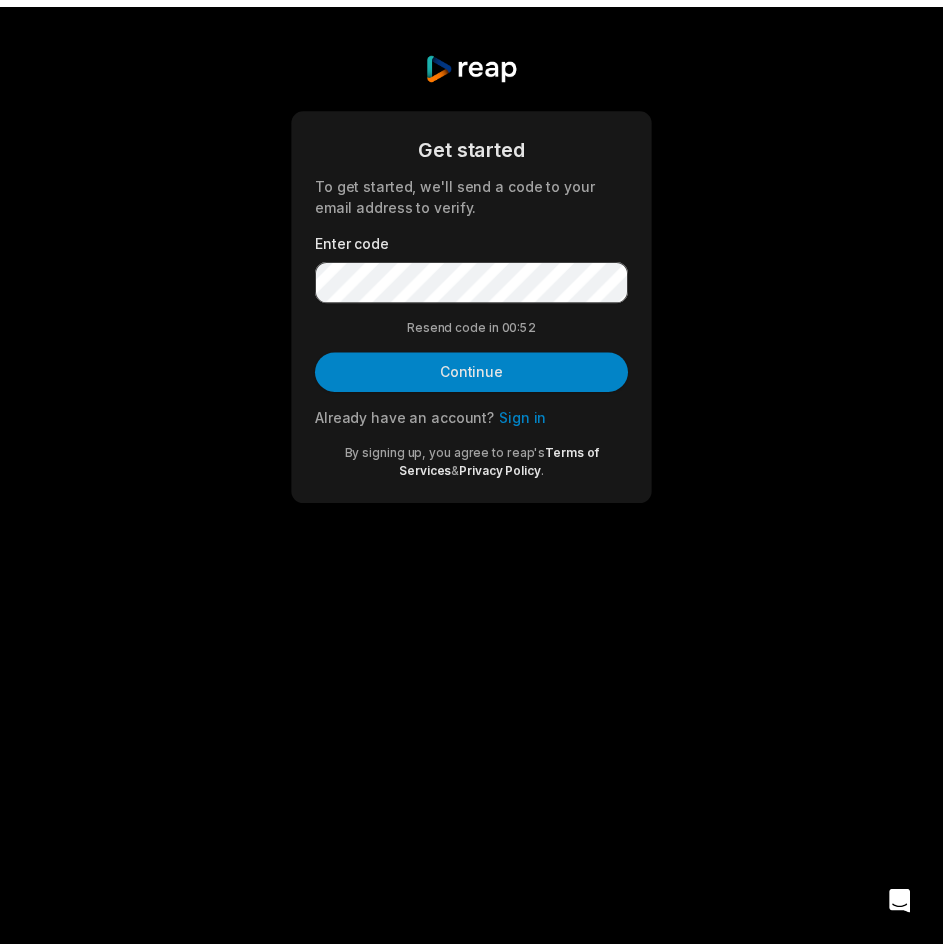 scroll, scrollTop: 0, scrollLeft: 0, axis: both 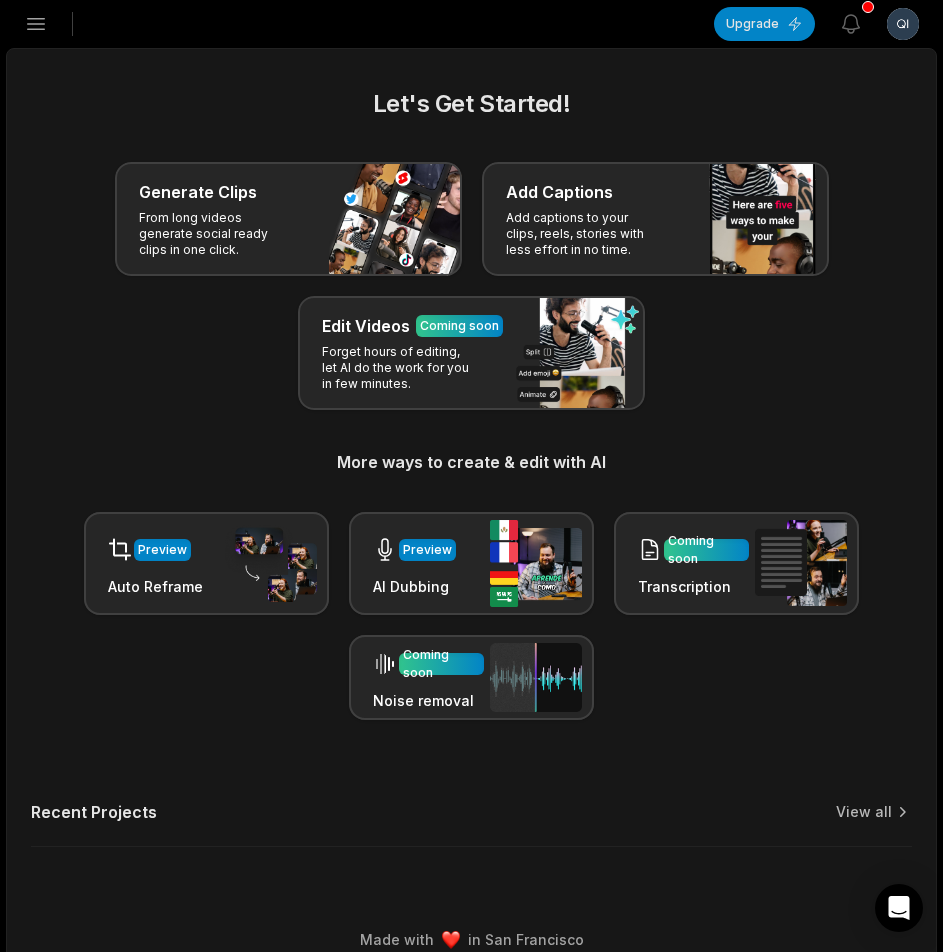 click 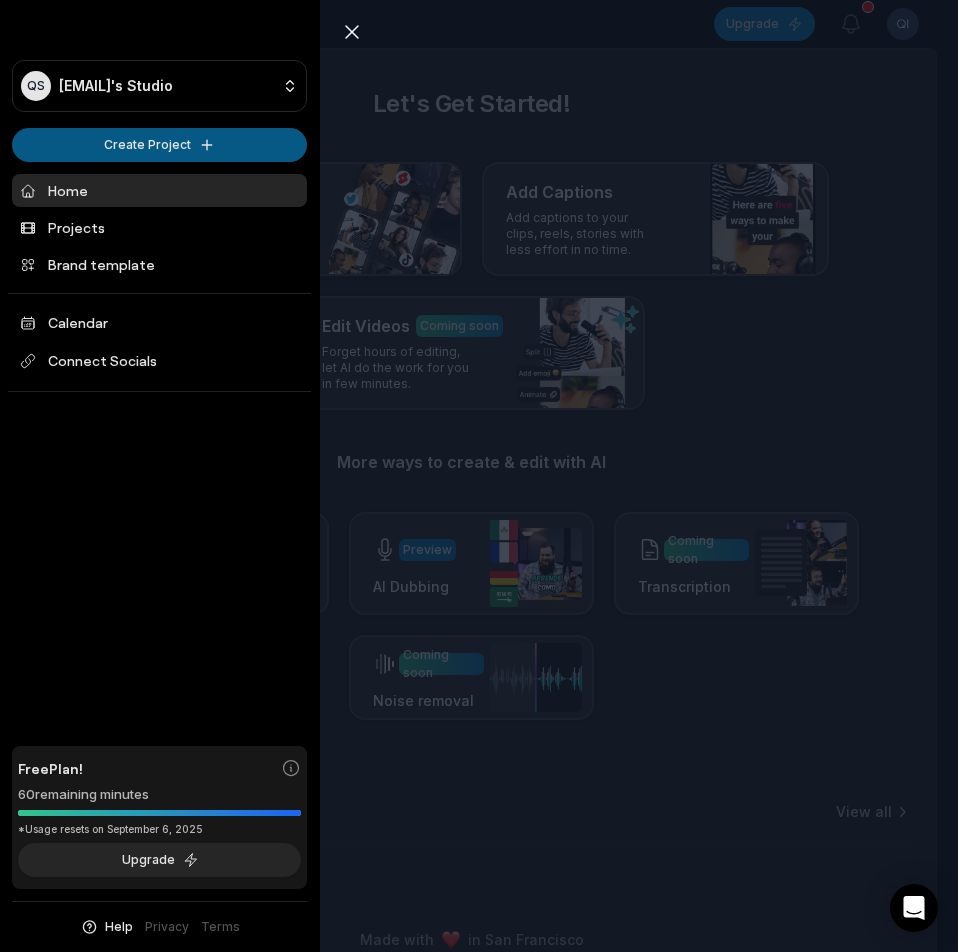 click on "QS [EMAIL]'s Studio Create Project Home Projects Brand template Calendar Connect Socials Free Plan! 60 remaining minutes *Usage resets on [DATE] Upgrade Help Privacy Terms Open sidebar Upgrade View notifications Open user menu Let's Get Started! Generate Clips From long videos generate social ready clips in one click. Add Captions Add captions to your clips, reels, stories with less effort in no time. Edit Videos Coming soon Forget hours of editing, let AI do the work for you in few minutes. More ways to create & edit with AI Preview Auto Reframe Preview AI Dubbing Coming soon Transcription Coming soon Noise removal Recent Projects View all Made with in [CITY] Close sidebar QS [EMAIL]'s Studio Create Project Home Projects Brand template Calendar Connect Socials Free Plan! 60 remaining minutes *Usage resets on [DATE] Upgrade Help Privacy Terms" at bounding box center (479, 476) 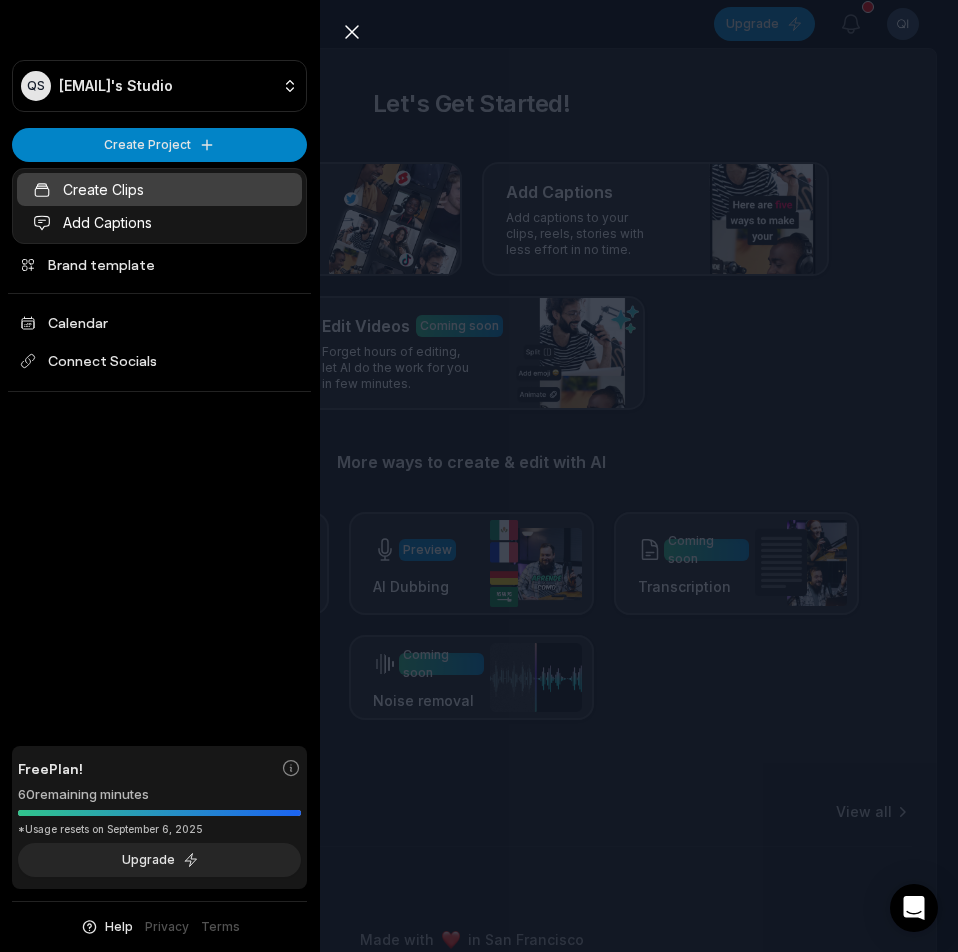 click 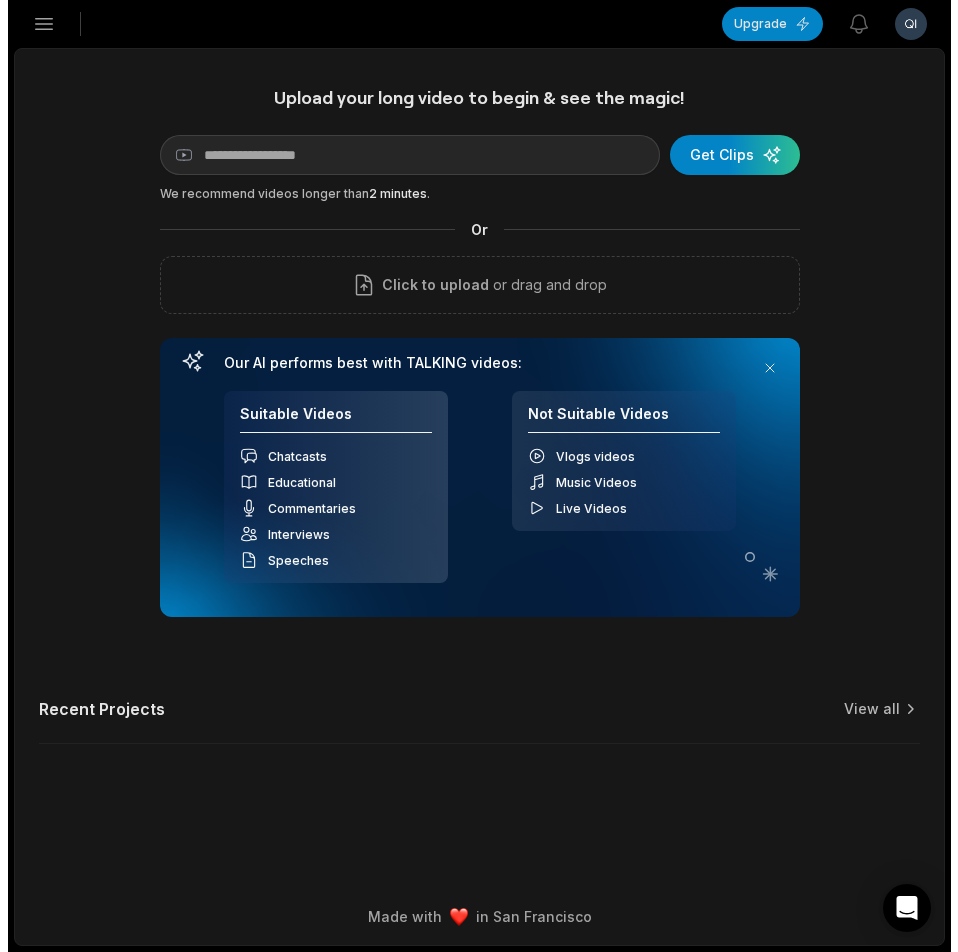 scroll, scrollTop: 0, scrollLeft: 0, axis: both 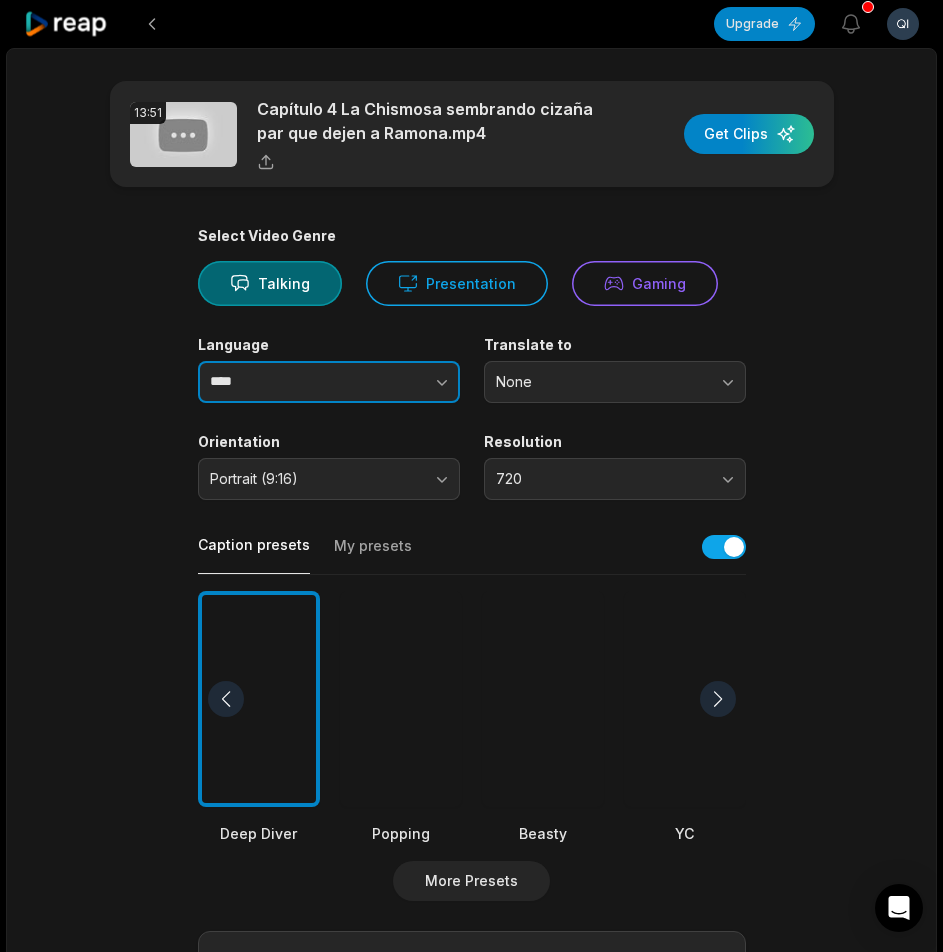 click on "****" at bounding box center (329, 382) 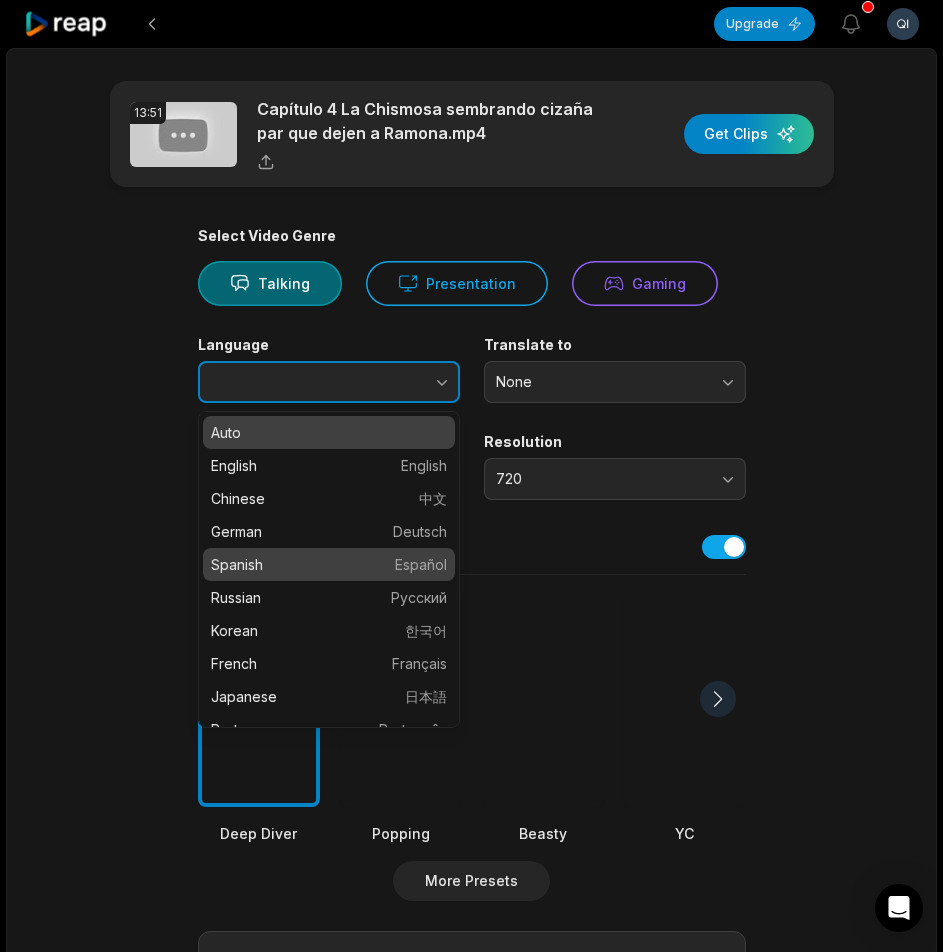 type on "*******" 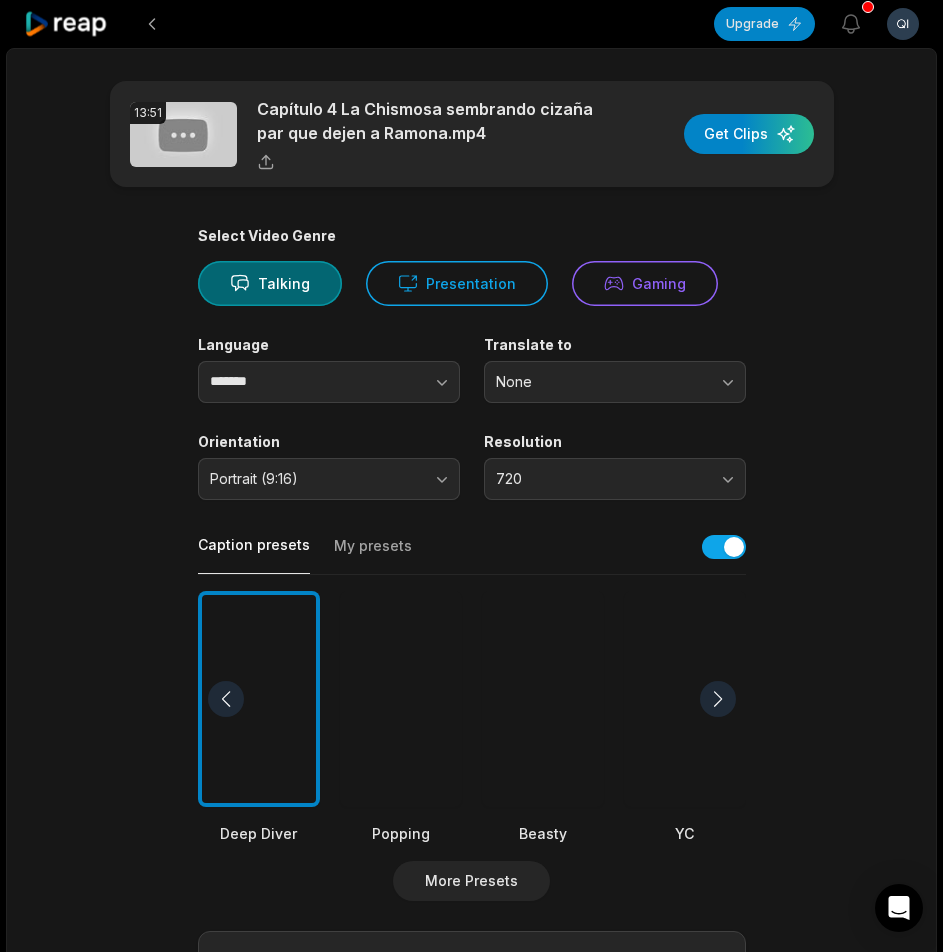 click at bounding box center [543, 699] 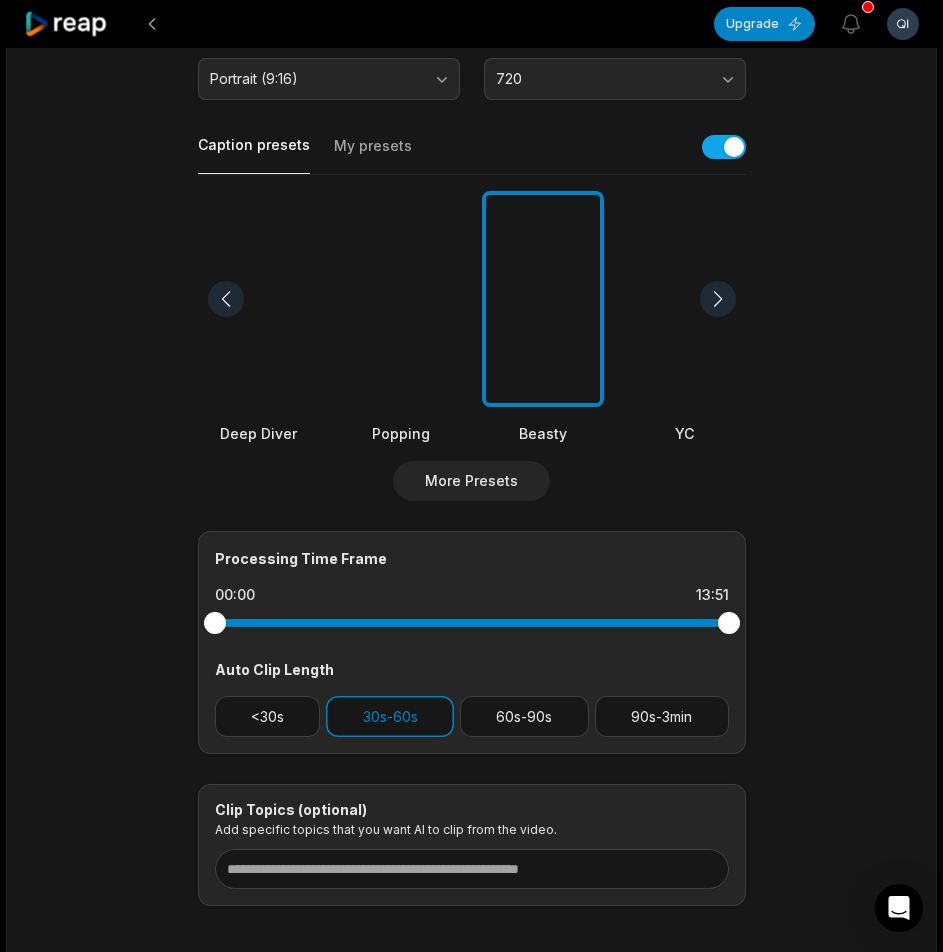 scroll, scrollTop: 498, scrollLeft: 0, axis: vertical 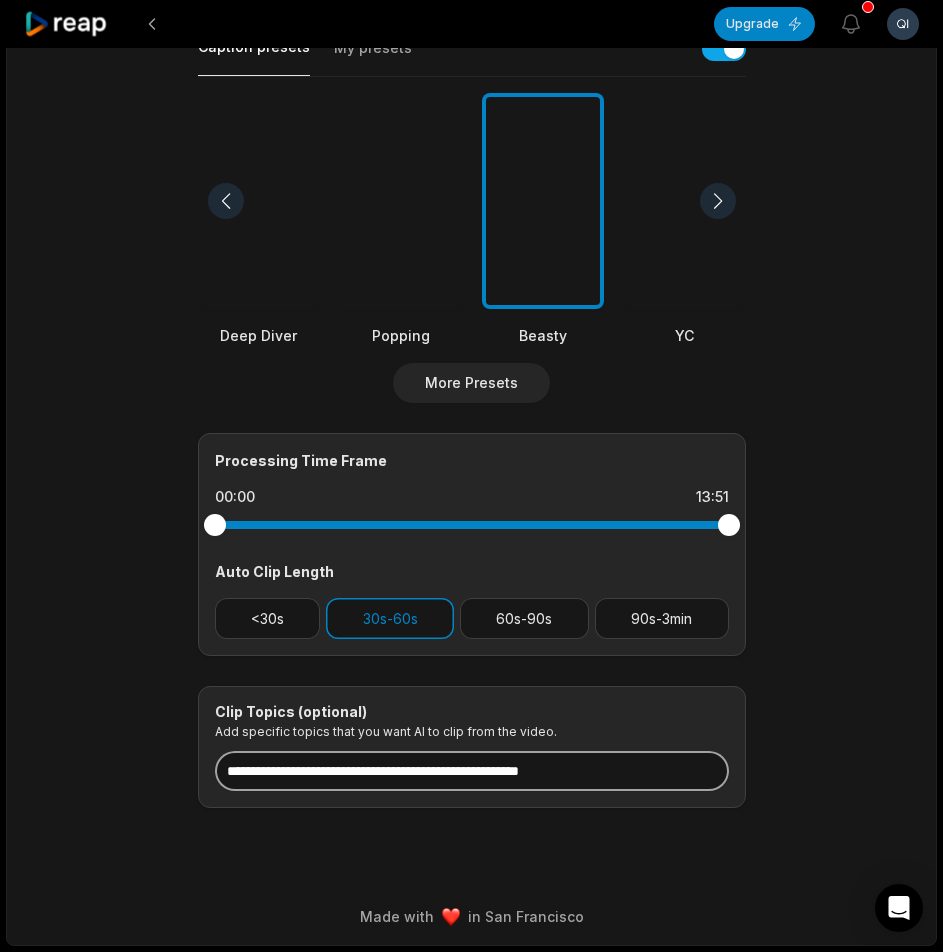 click at bounding box center (472, 771) 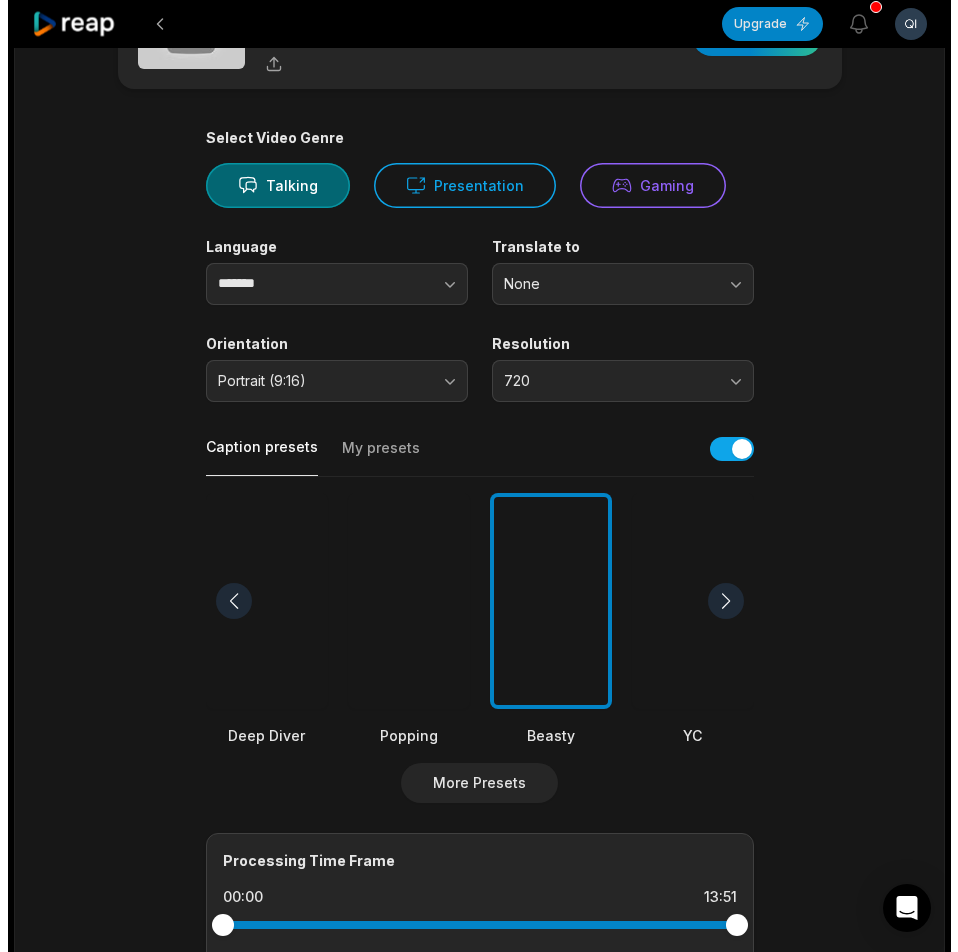scroll, scrollTop: 0, scrollLeft: 0, axis: both 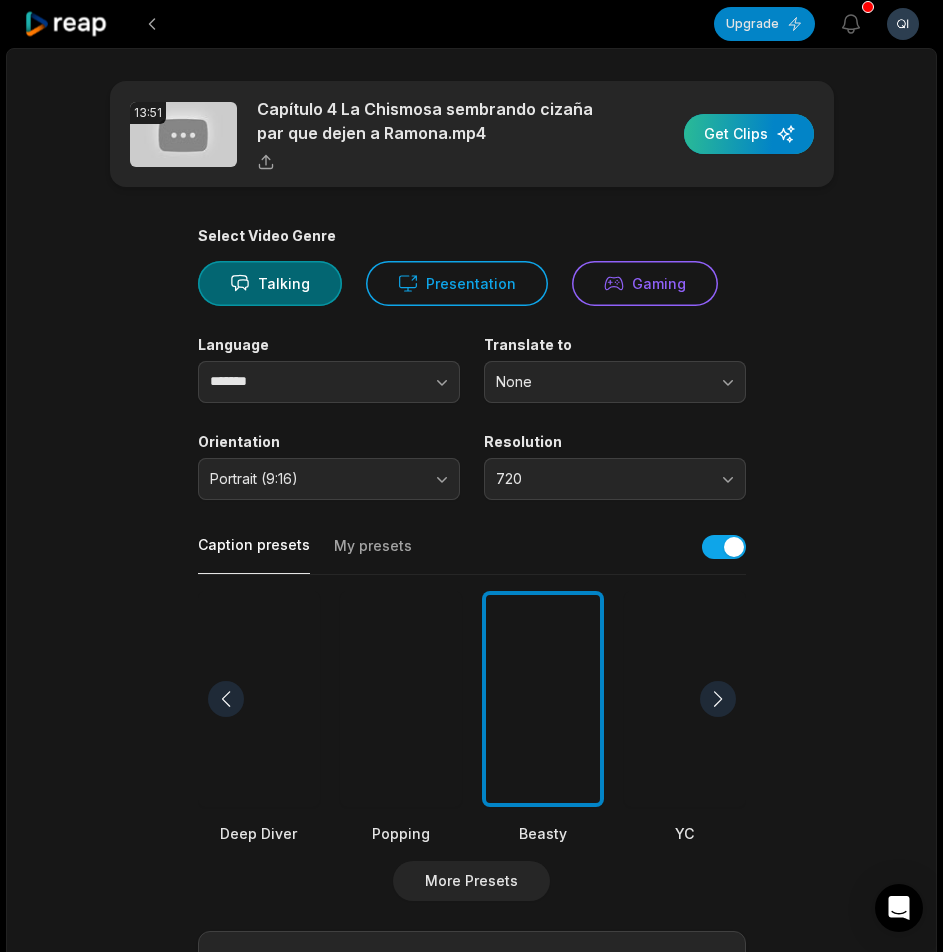 type on "**********" 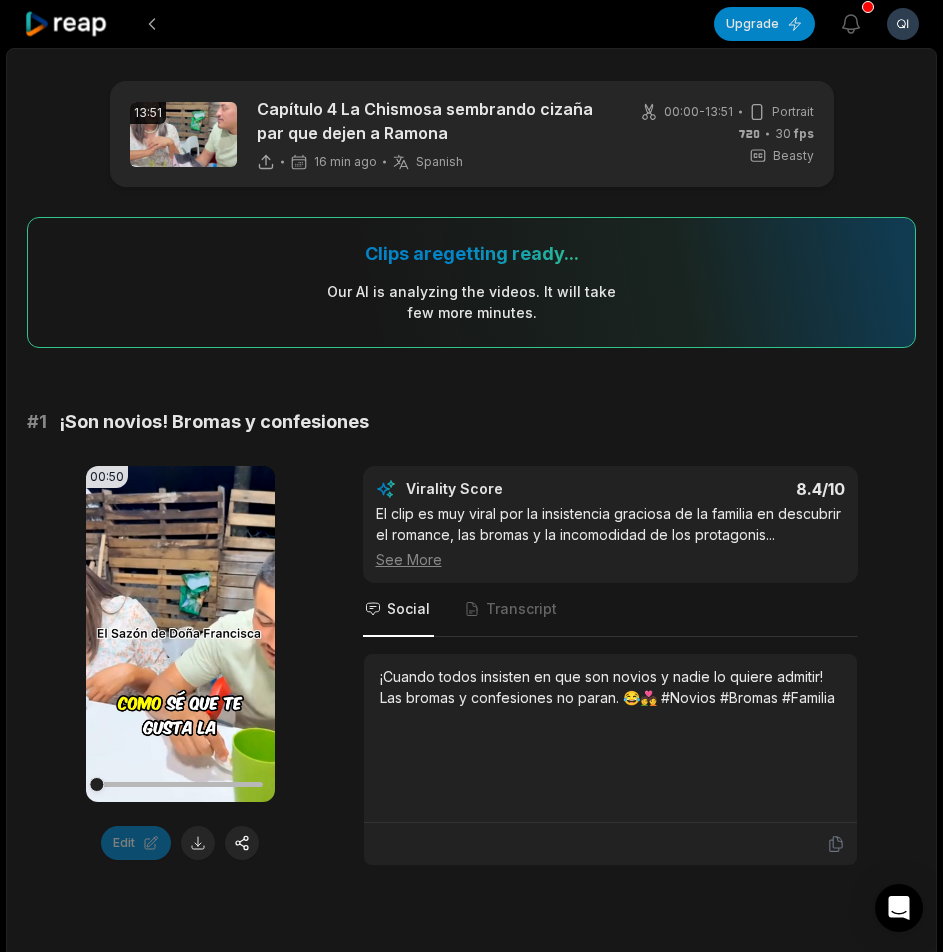 click 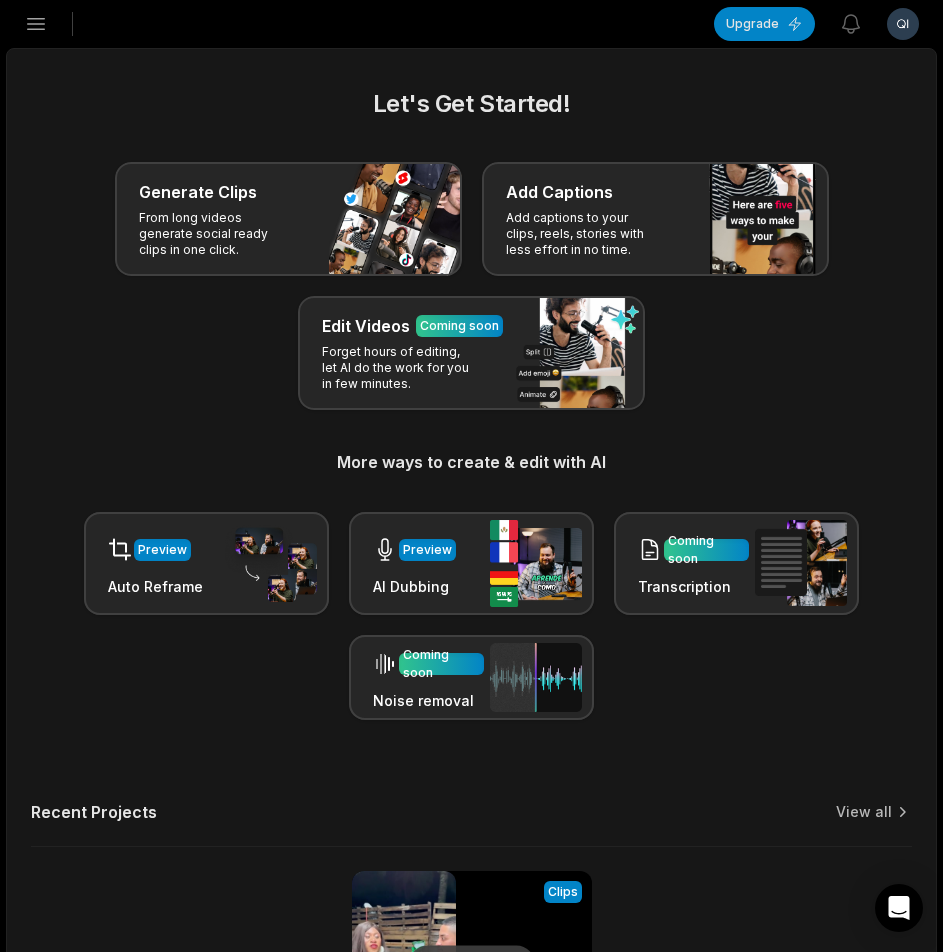click 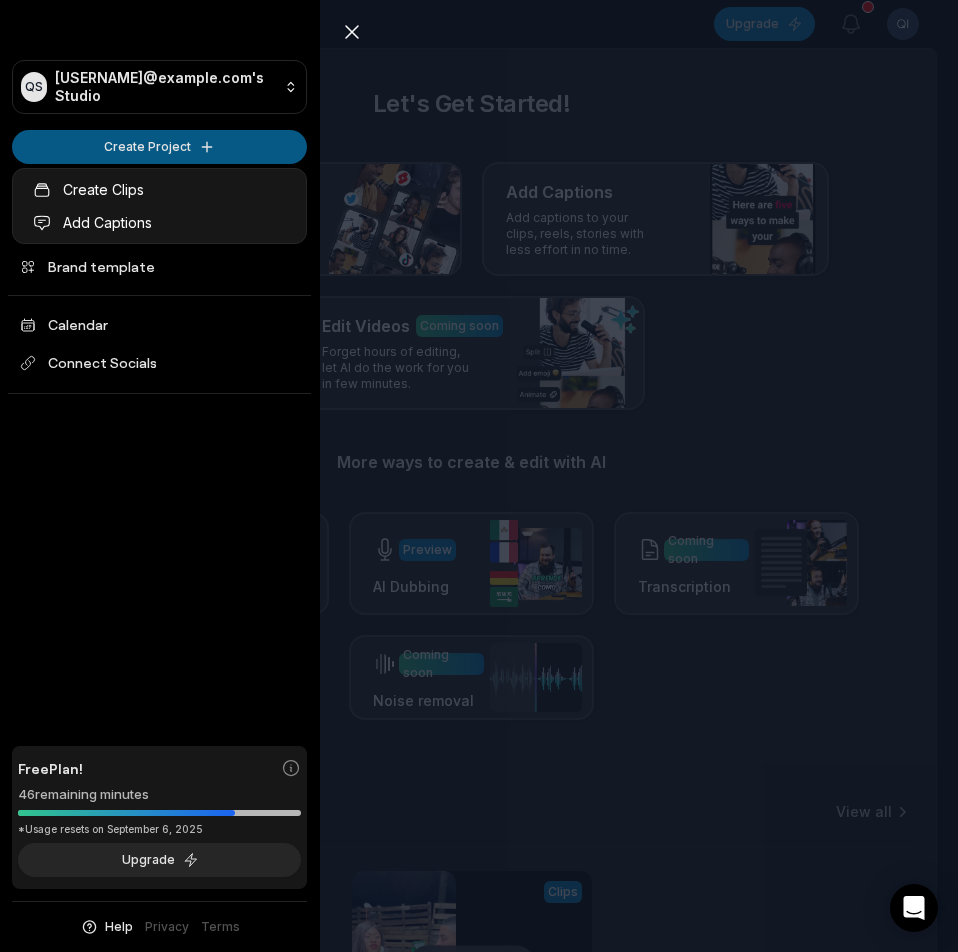 click on "QS Qipqcgg@telegmail.com's Studio Create Project Home Projects Brand template Calendar Connect Socials Free  Plan! 46  remaining minutes *Usage resets on September 6, 2025 Upgrade Help Privacy Terms Open sidebar Upgrade View notifications Open user menu   Let's Get Started! Generate Clips From long videos generate social ready clips in one click. Add Captions Add captions to your clips, reels, stories with less effort in no time. Edit Videos Coming soon Forget hours of editing, let AI do the work for you in few minutes. More ways to create & edit with AI Preview Auto Reframe Preview AI Dubbing Coming soon Transcription Coming soon Noise removal Recent Projects View all Processing Clips 13:51 Capítulo 4 La Chismosa sembrando cizaña par que dejen a Ramona Open options 16 minutes ago Made with   in San Francisco
Close sidebar QS Qipqcgg@telegmail.com's Studio Create Project Home Projects Brand template Calendar Connect Socials Free  Plan! 46  remaining minutes *Usage resets on September 6, 2025 Upgrade" at bounding box center [479, 476] 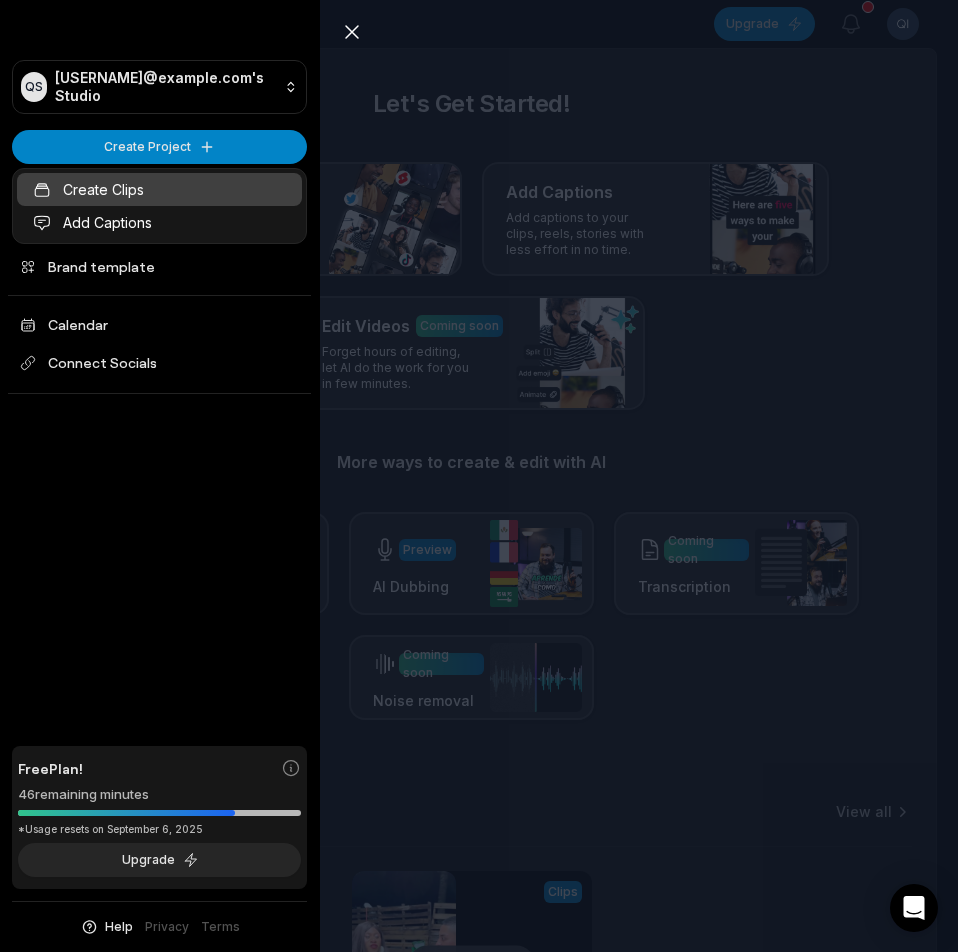 click on "Create Clips" at bounding box center (159, 189) 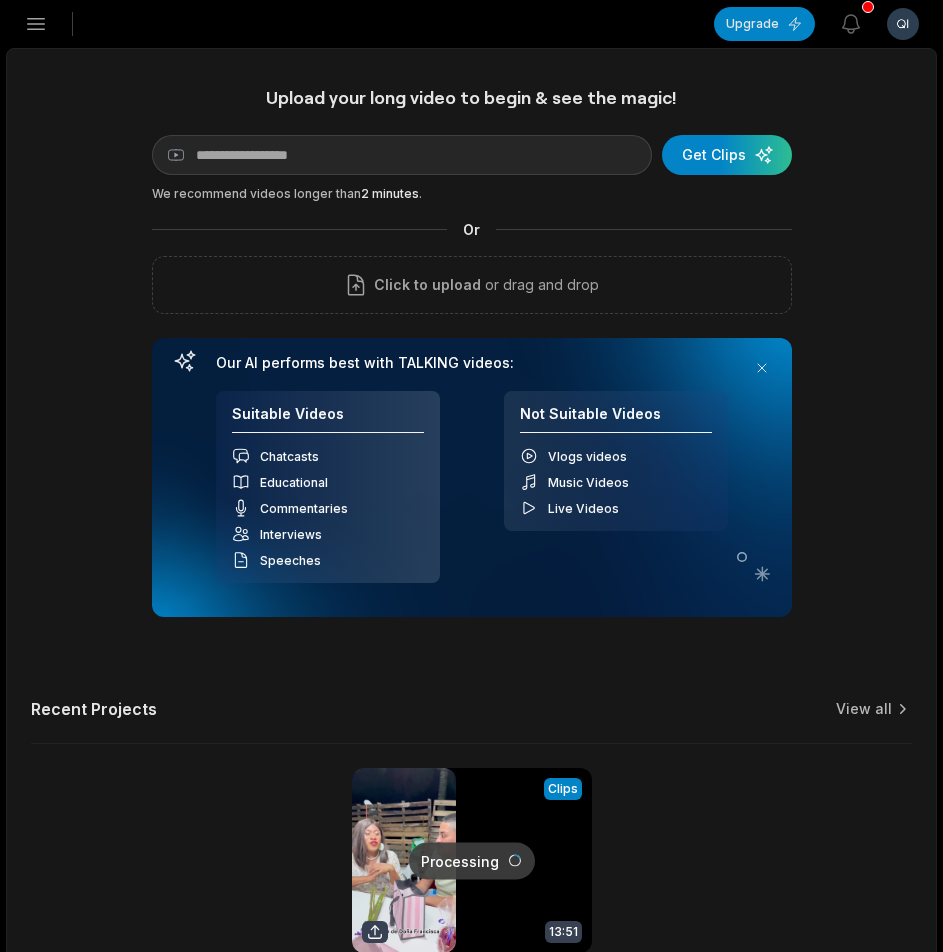scroll, scrollTop: 0, scrollLeft: 0, axis: both 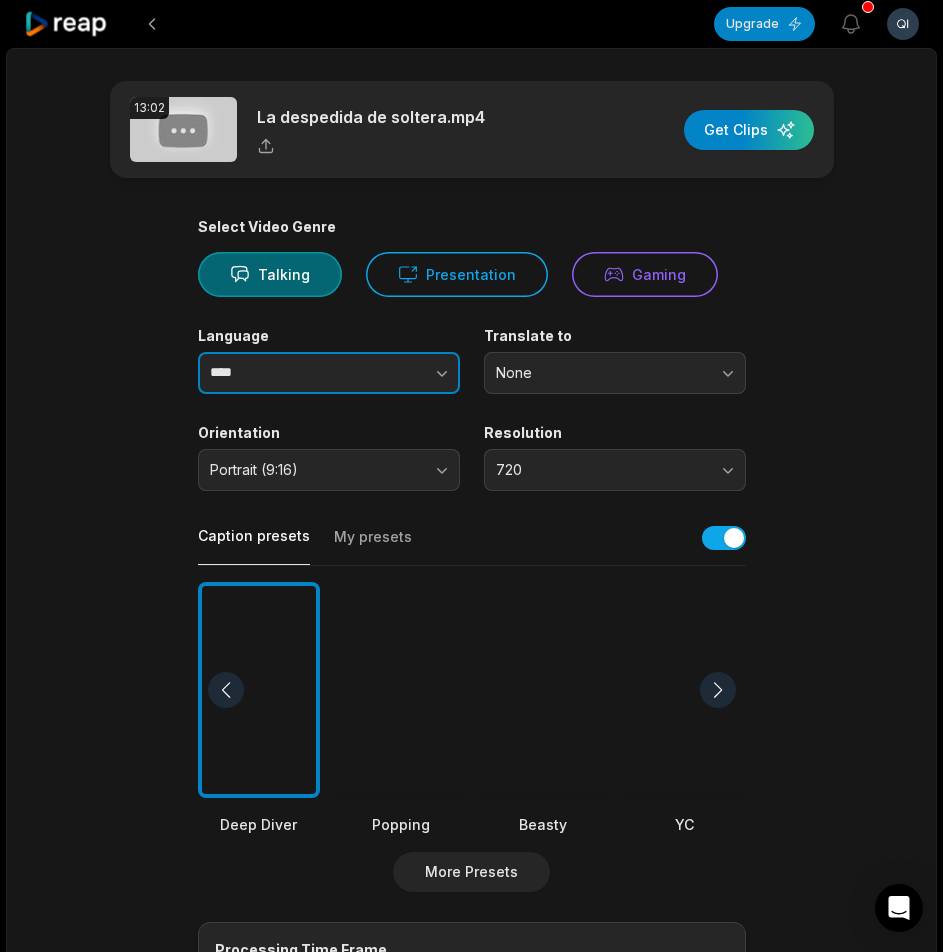 click at bounding box center (402, 373) 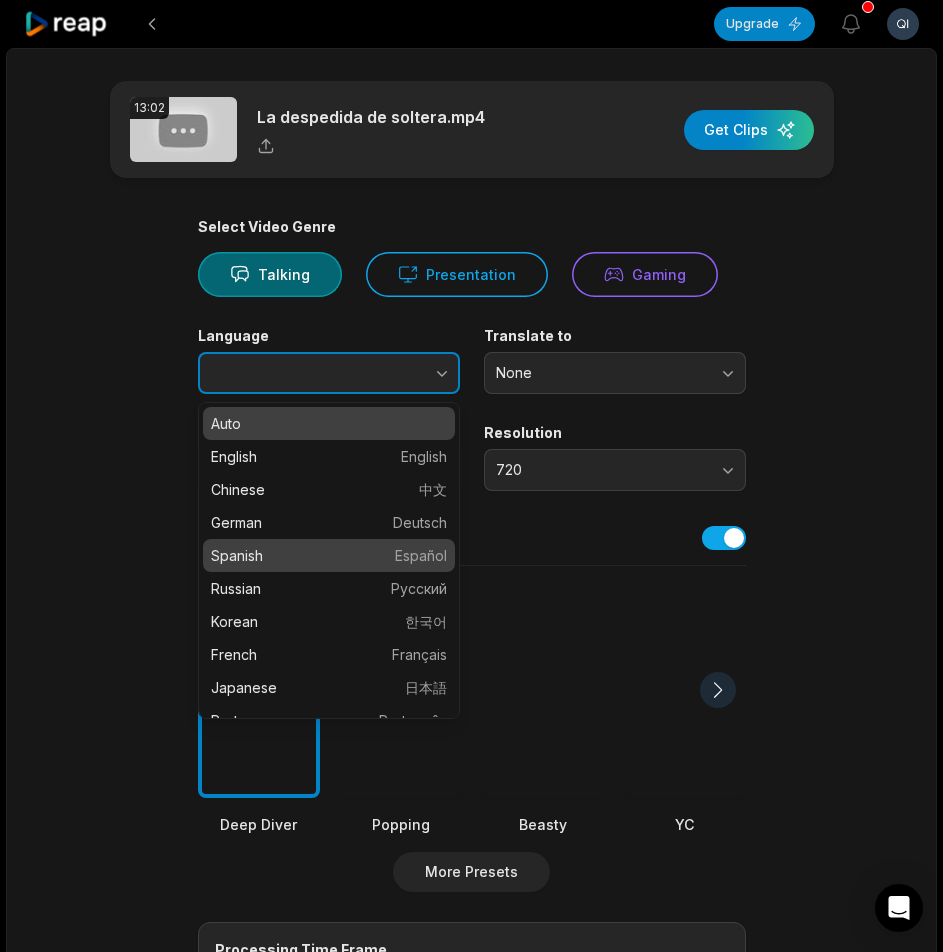 type on "*******" 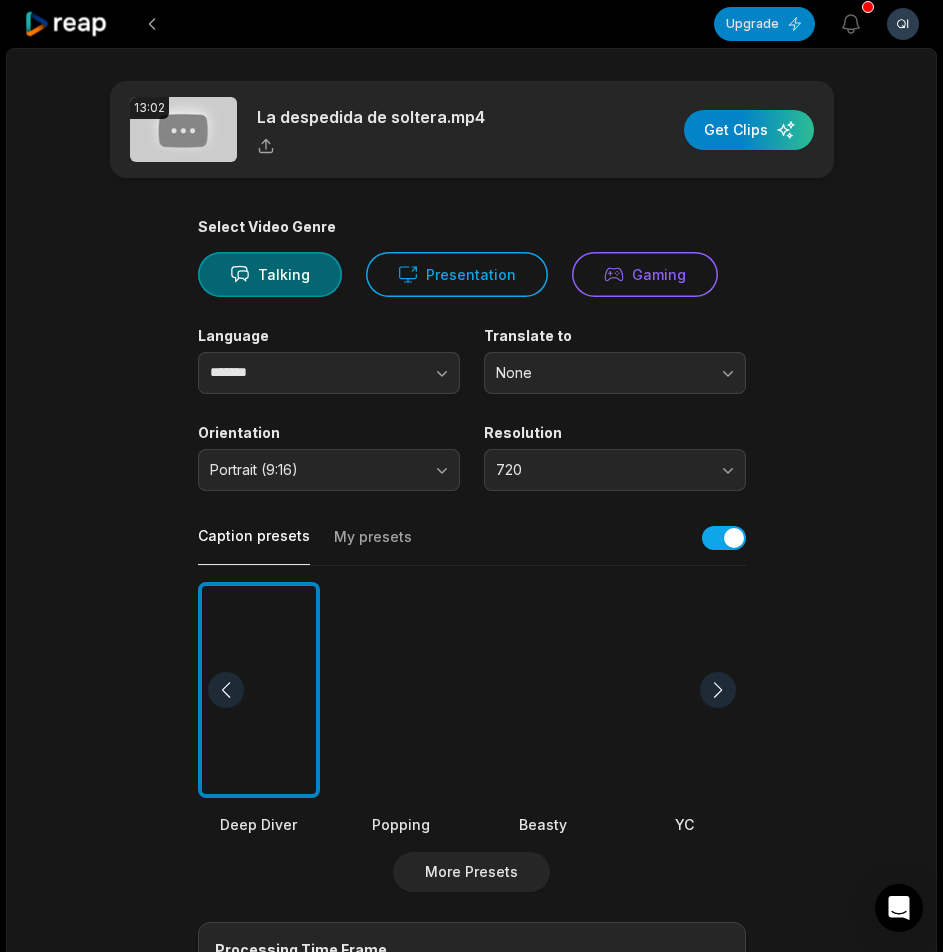 click at bounding box center (543, 690) 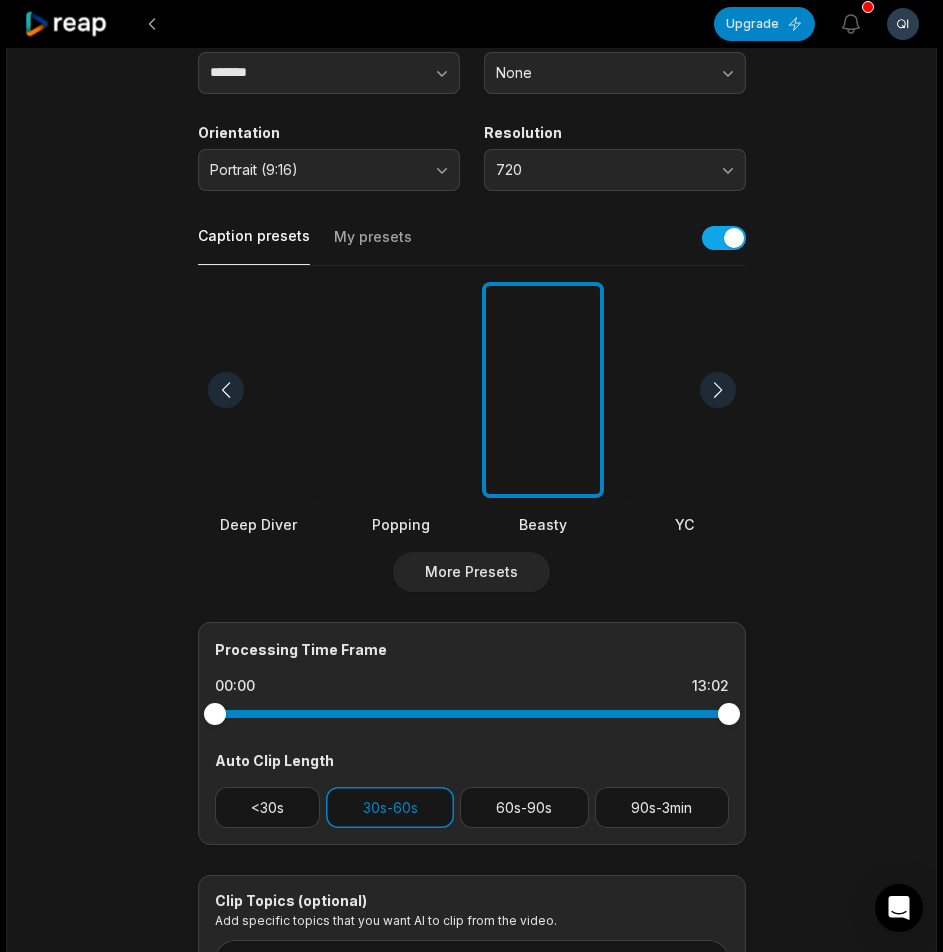 scroll, scrollTop: 489, scrollLeft: 0, axis: vertical 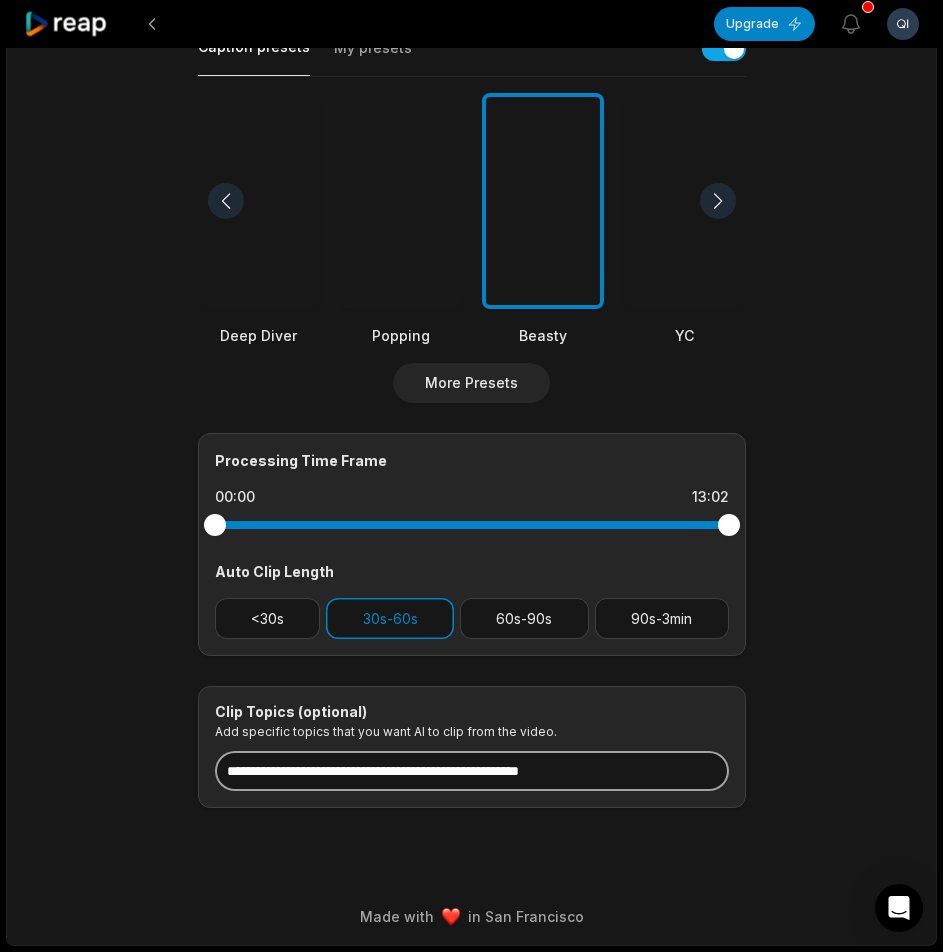 click at bounding box center (472, 771) 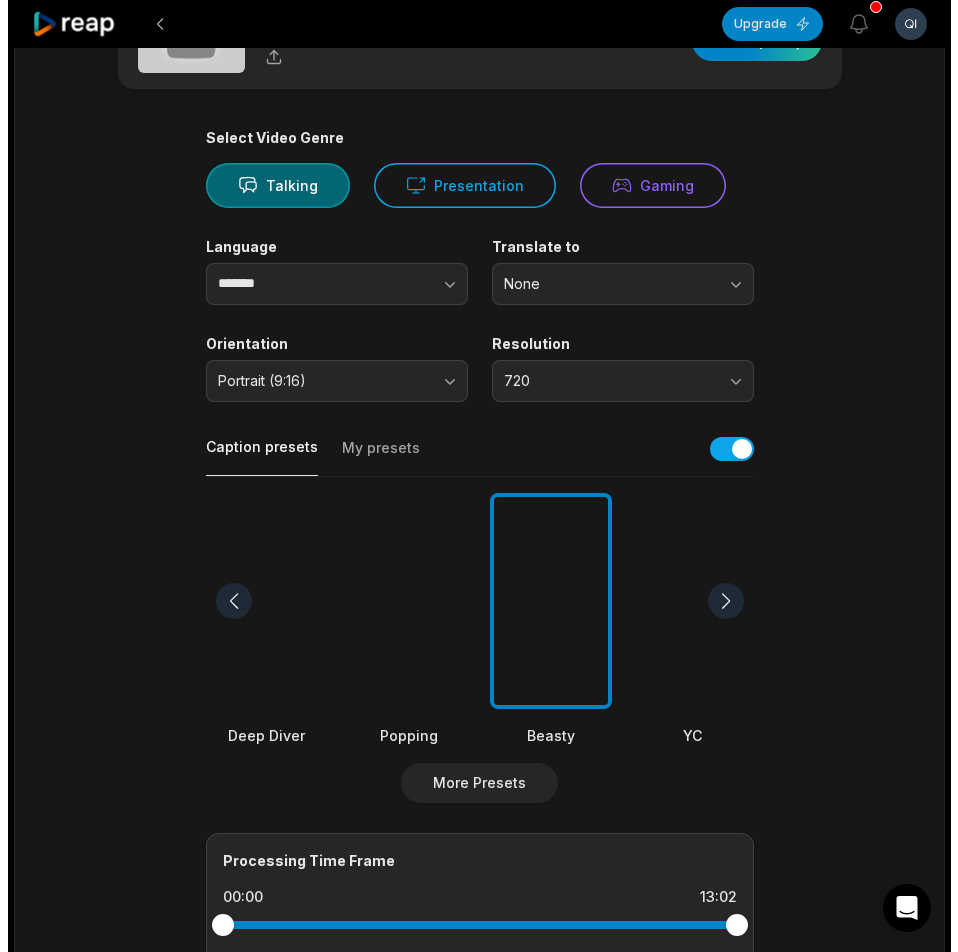 scroll, scrollTop: 0, scrollLeft: 0, axis: both 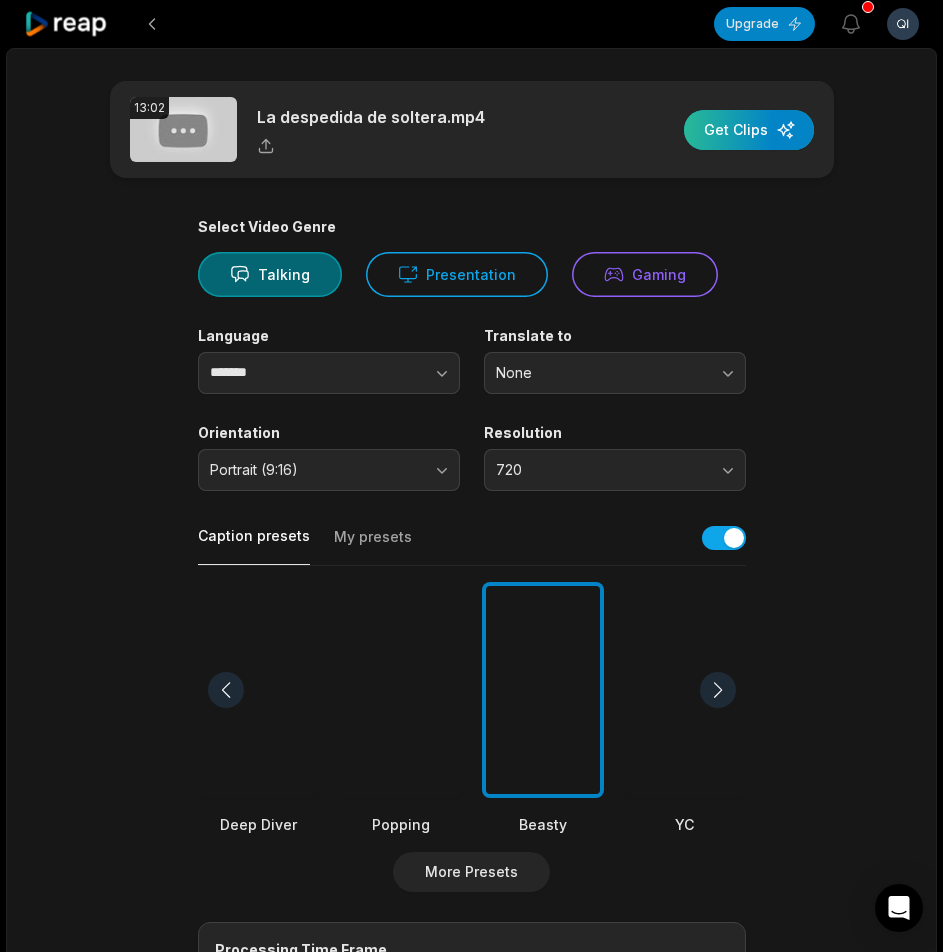 type on "**********" 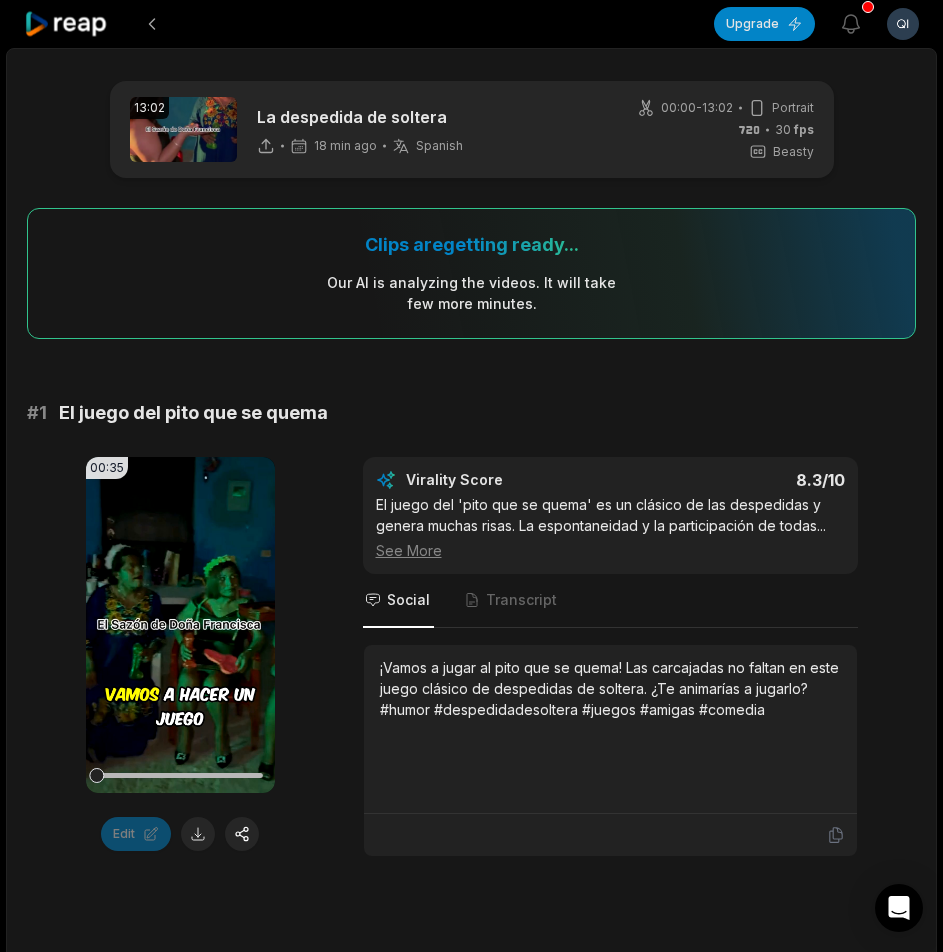 click 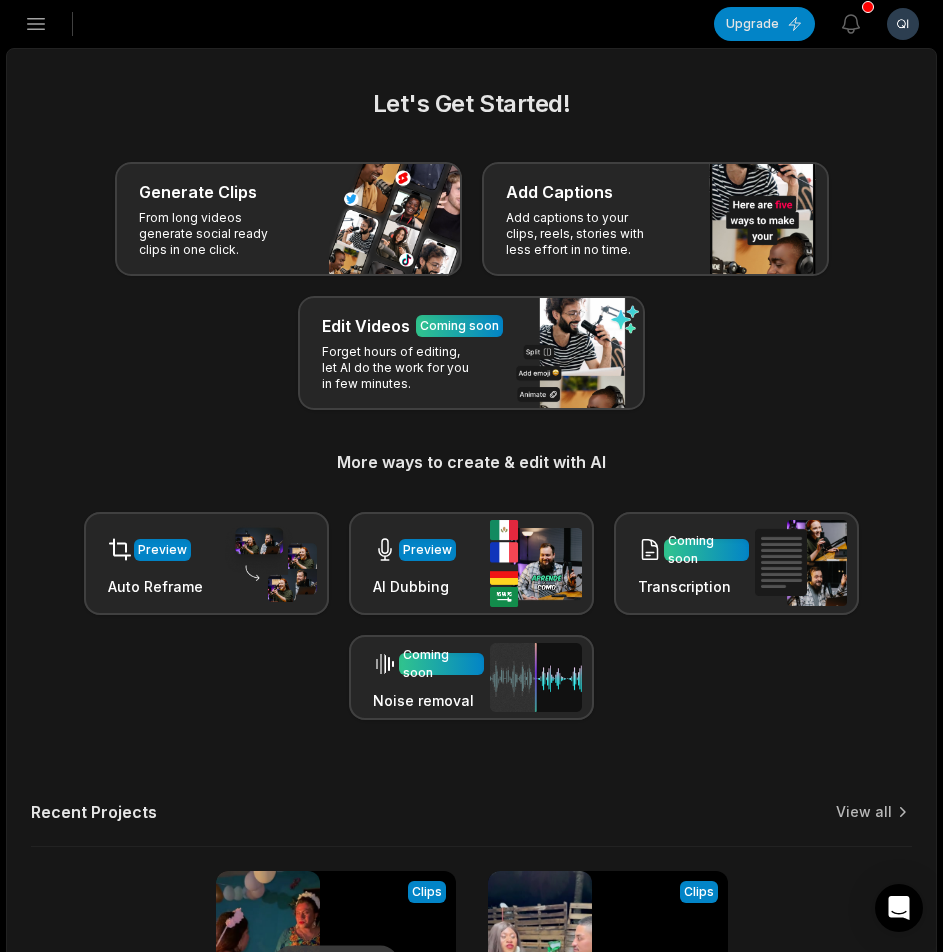 click 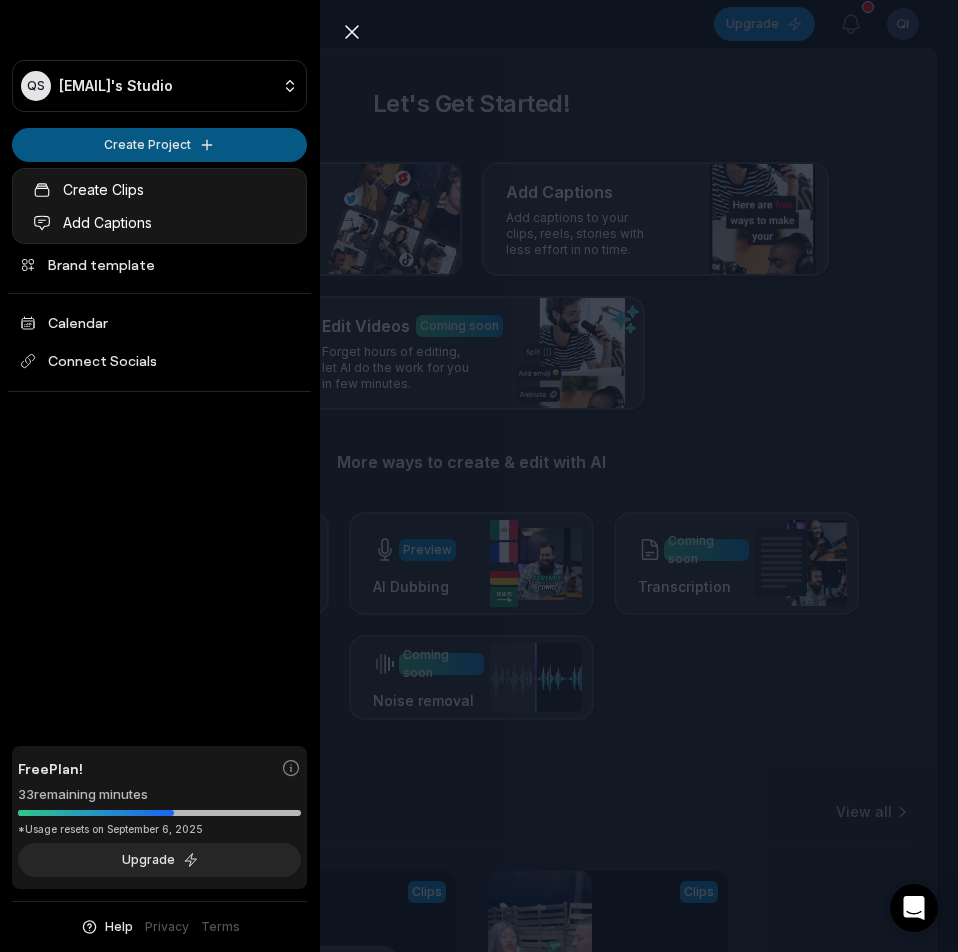 click on "QS Qipqcgg@telegmail.com's Studio Create Project Home Projects Brand template Calendar Connect Socials Free  Plan! 33  remaining minutes *Usage resets on September 6, 2025 Upgrade Help Privacy Terms Open sidebar Upgrade View notifications Open user menu   Let's Get Started! Generate Clips From long videos generate social ready clips in one click. Add Captions Add captions to your clips, reels, stories with less effort in no time. Edit Videos Coming soon Forget hours of editing, let AI do the work for you in few minutes. More ways to create & edit with AI Preview Auto Reframe Preview AI Dubbing Coming soon Transcription Coming soon Noise removal Recent Projects View all Processing Clips 13:02 La despedida de soltera Open options 18 minutes ago View Clips Clips 13:51 Capítulo 4 La Chismosa sembrando cizaña par que dejen a Ramona Open options 37 minutes ago Made with   in San Francisco
Close sidebar QS Qipqcgg@telegmail.com's Studio Create Project Home Projects Brand template Calendar Connect Socials" at bounding box center [479, 476] 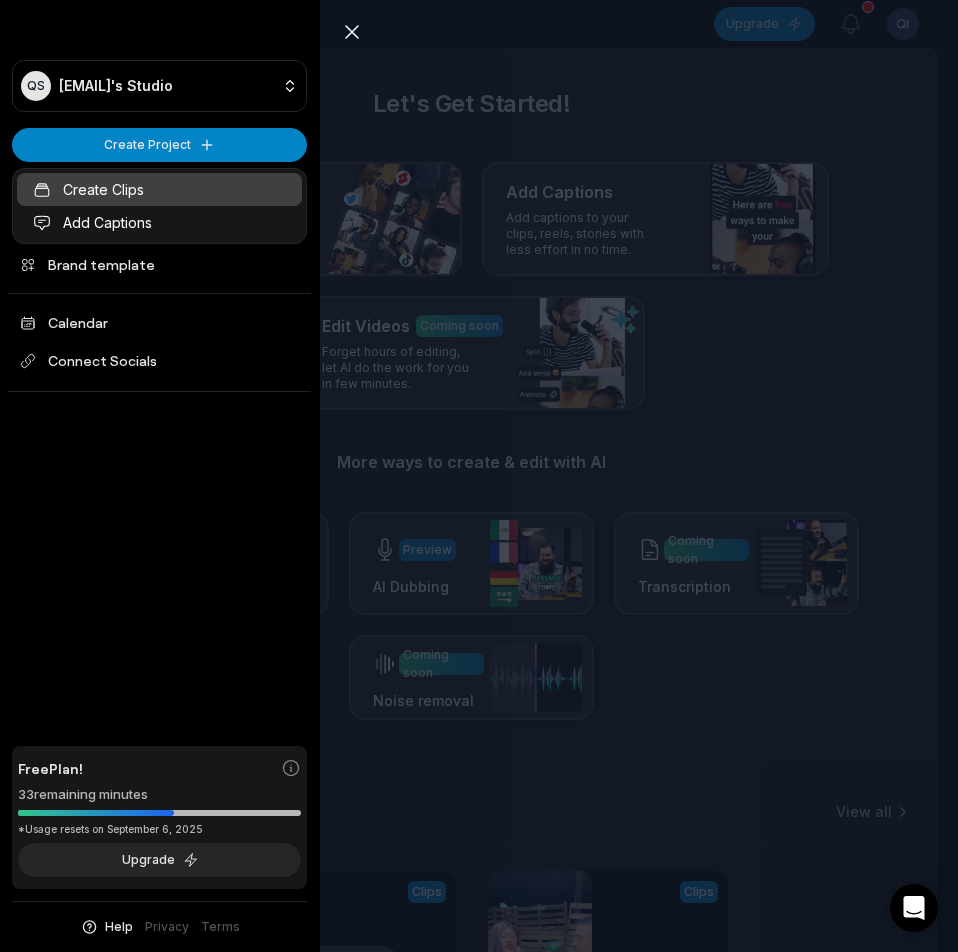 click on "Create Clips" at bounding box center [159, 189] 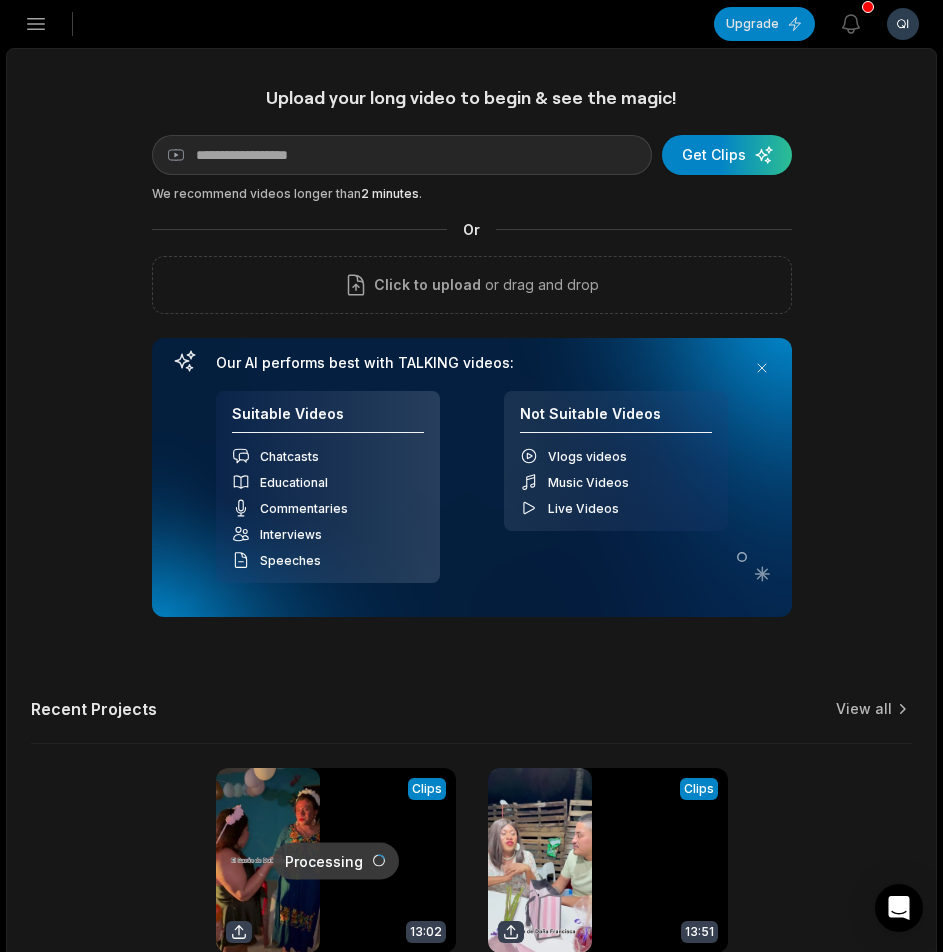 scroll, scrollTop: 0, scrollLeft: 0, axis: both 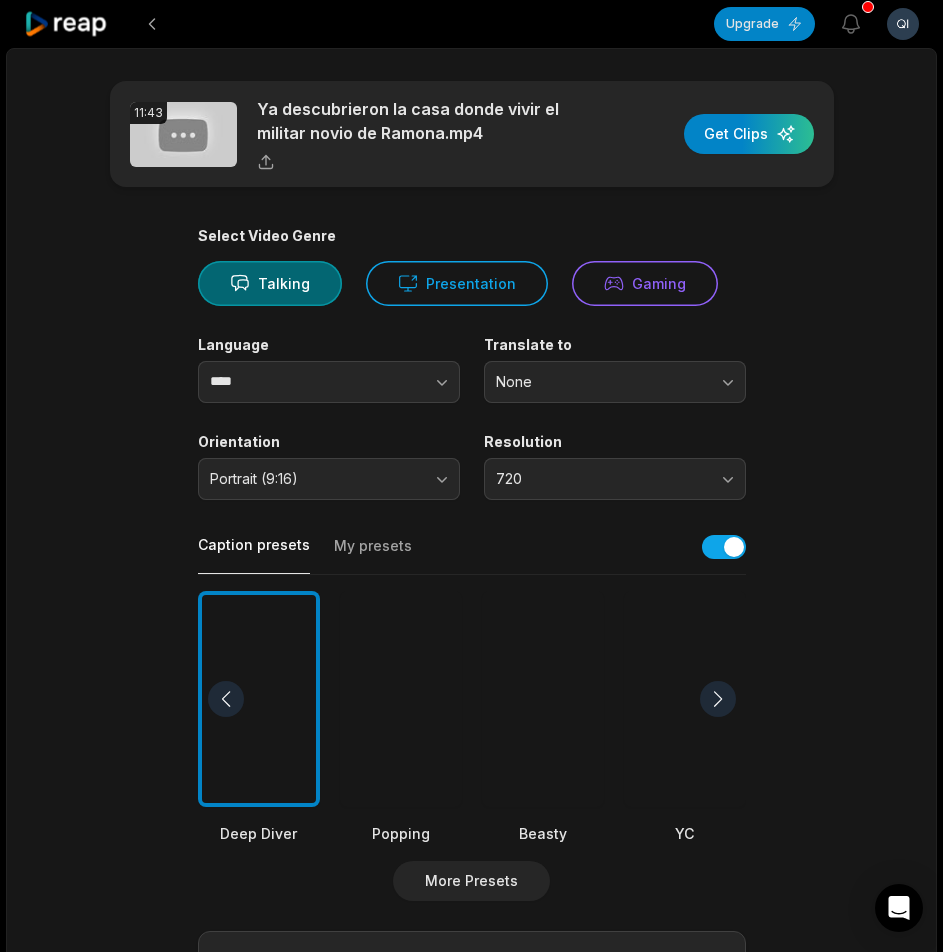 click at bounding box center [543, 699] 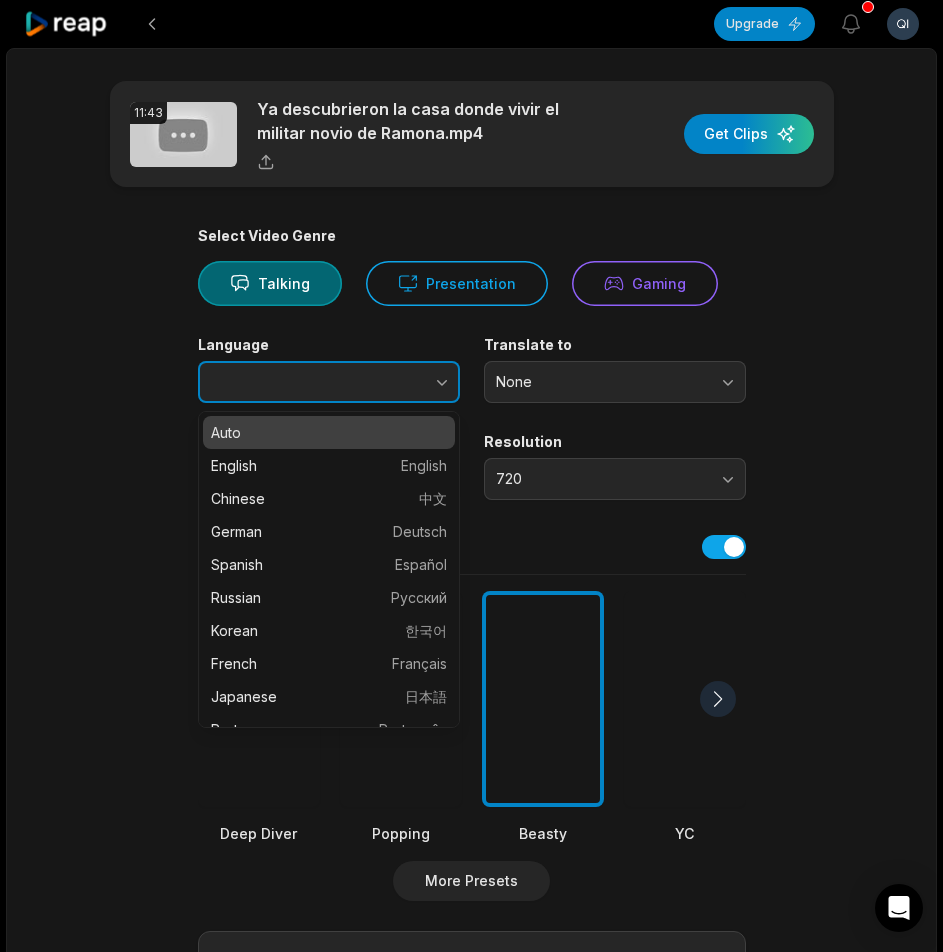 click at bounding box center [402, 382] 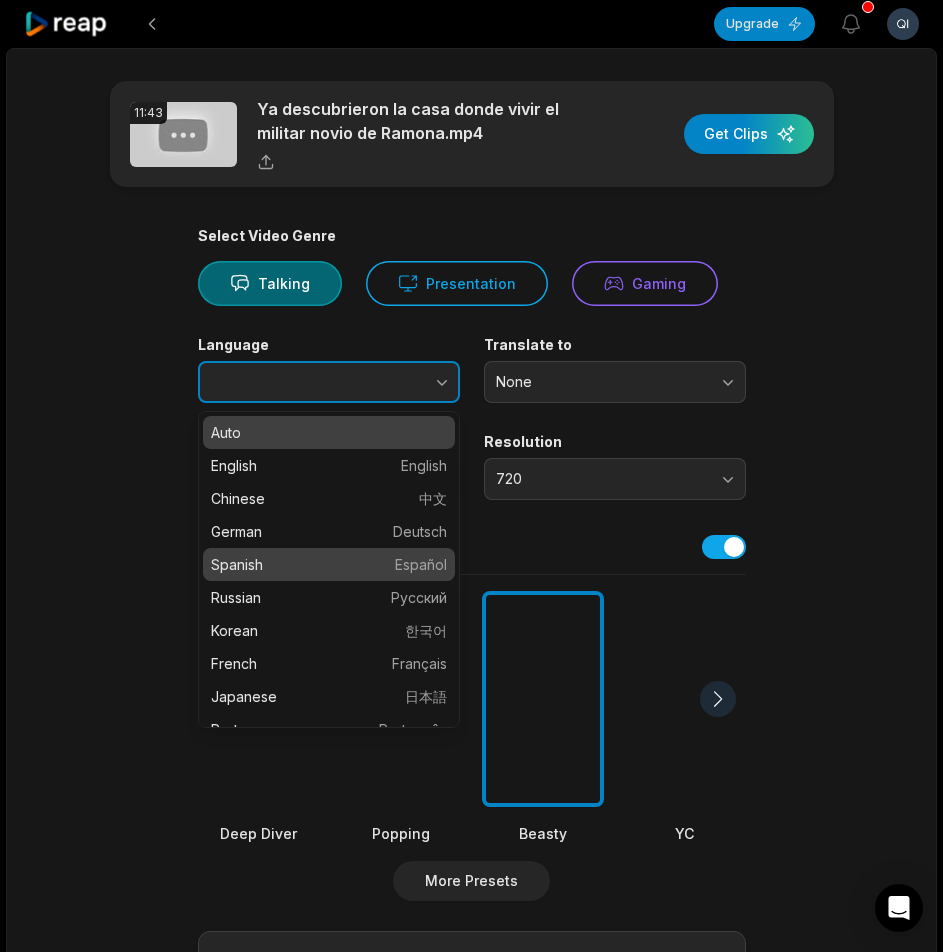 type on "*******" 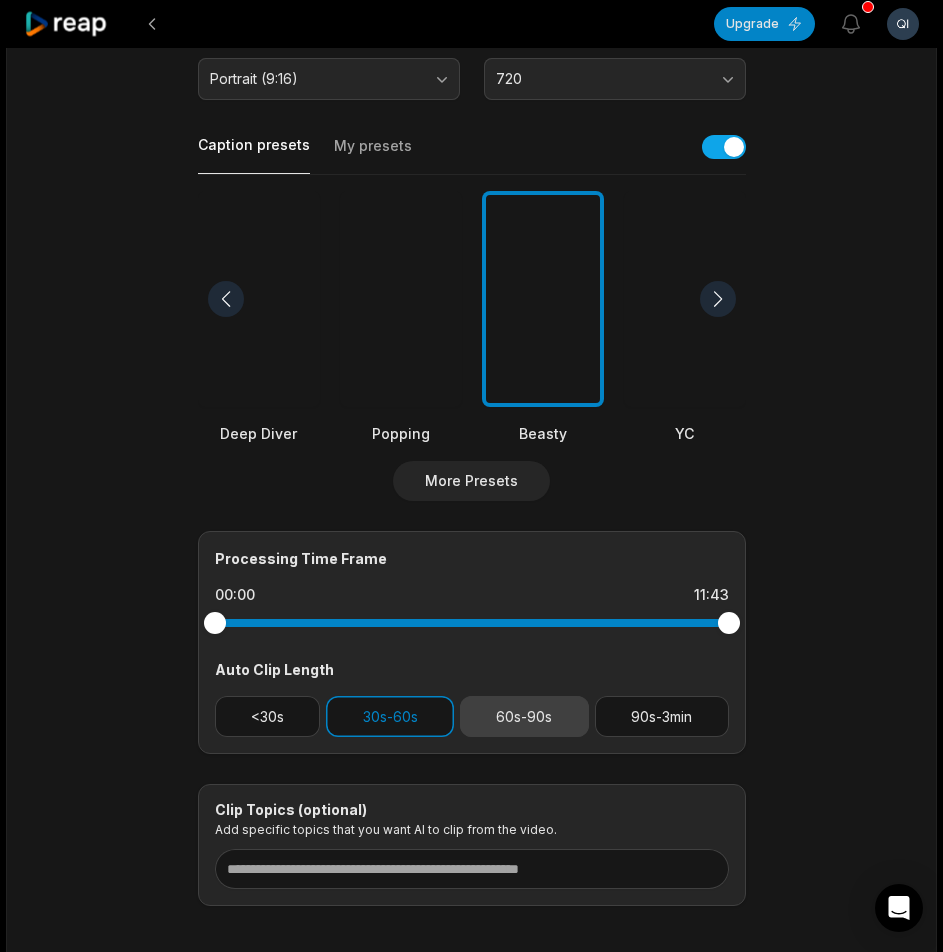 scroll, scrollTop: 498, scrollLeft: 0, axis: vertical 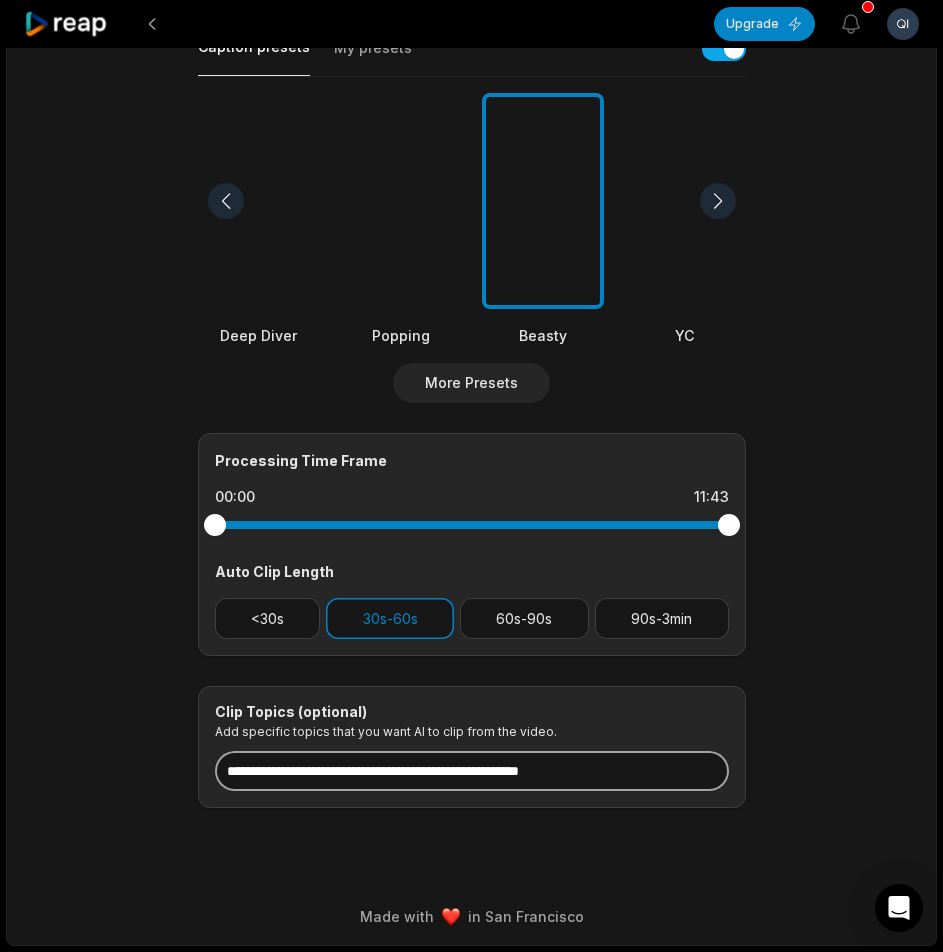 click at bounding box center (472, 771) 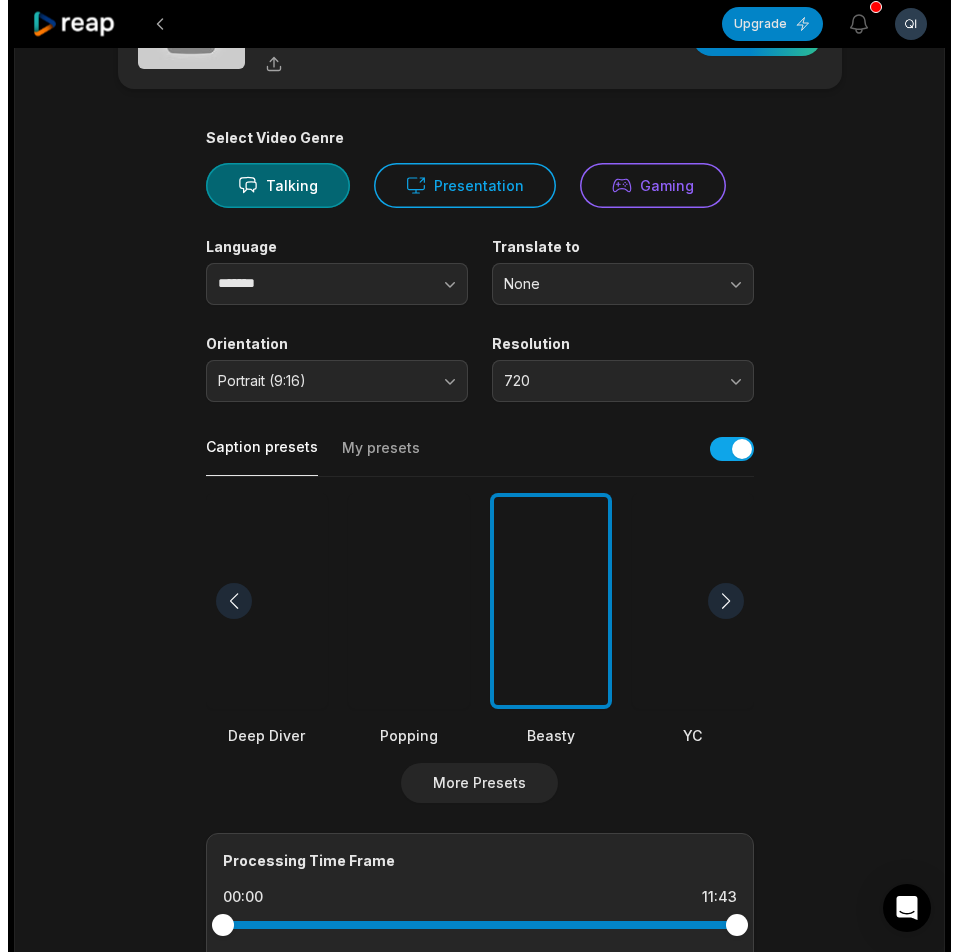 scroll, scrollTop: 0, scrollLeft: 0, axis: both 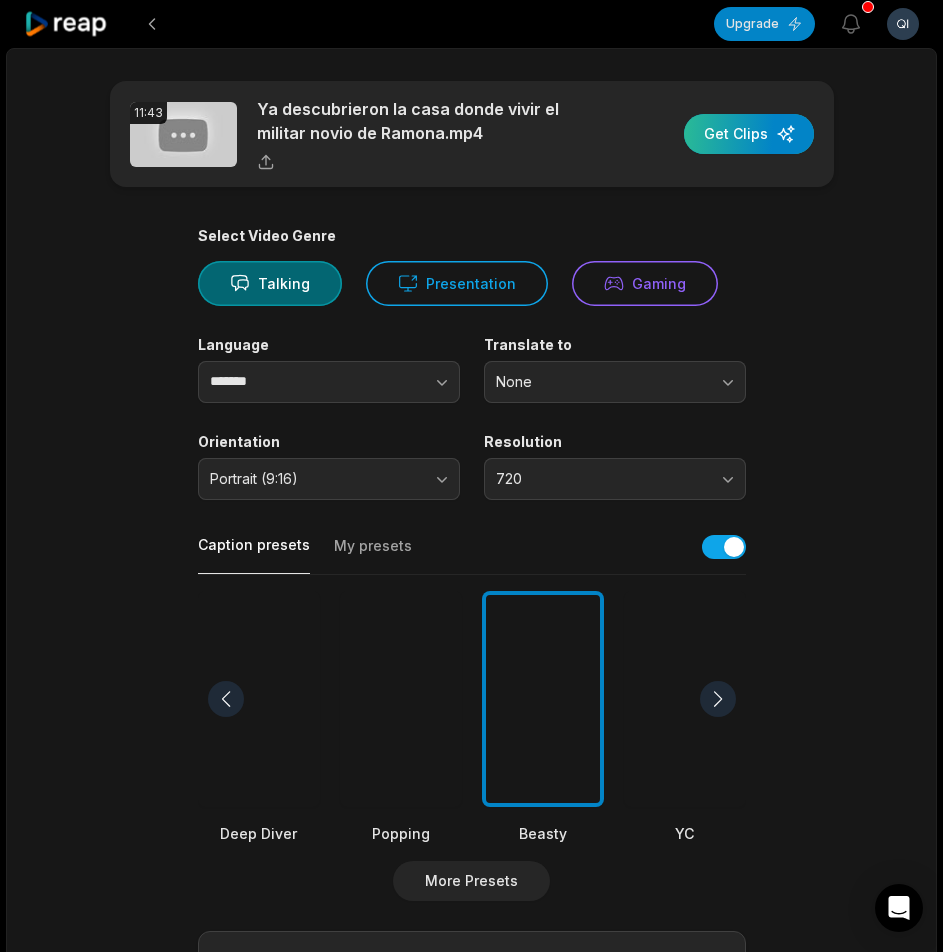 type on "**********" 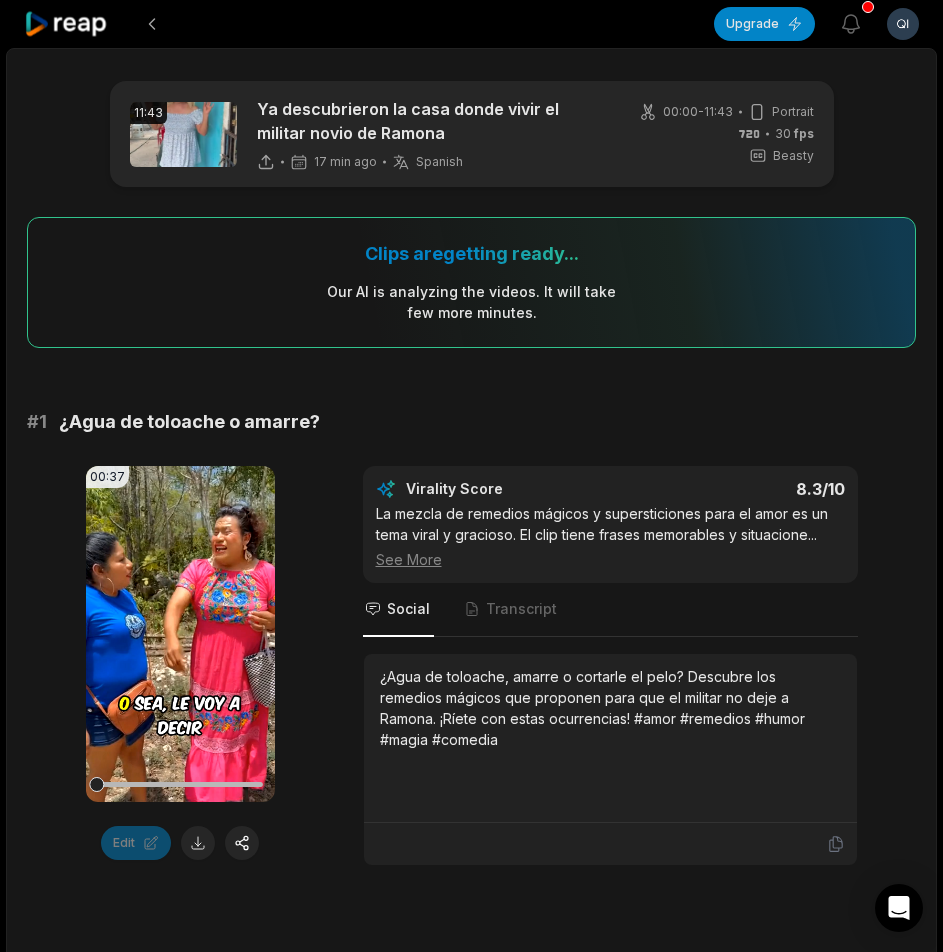 click 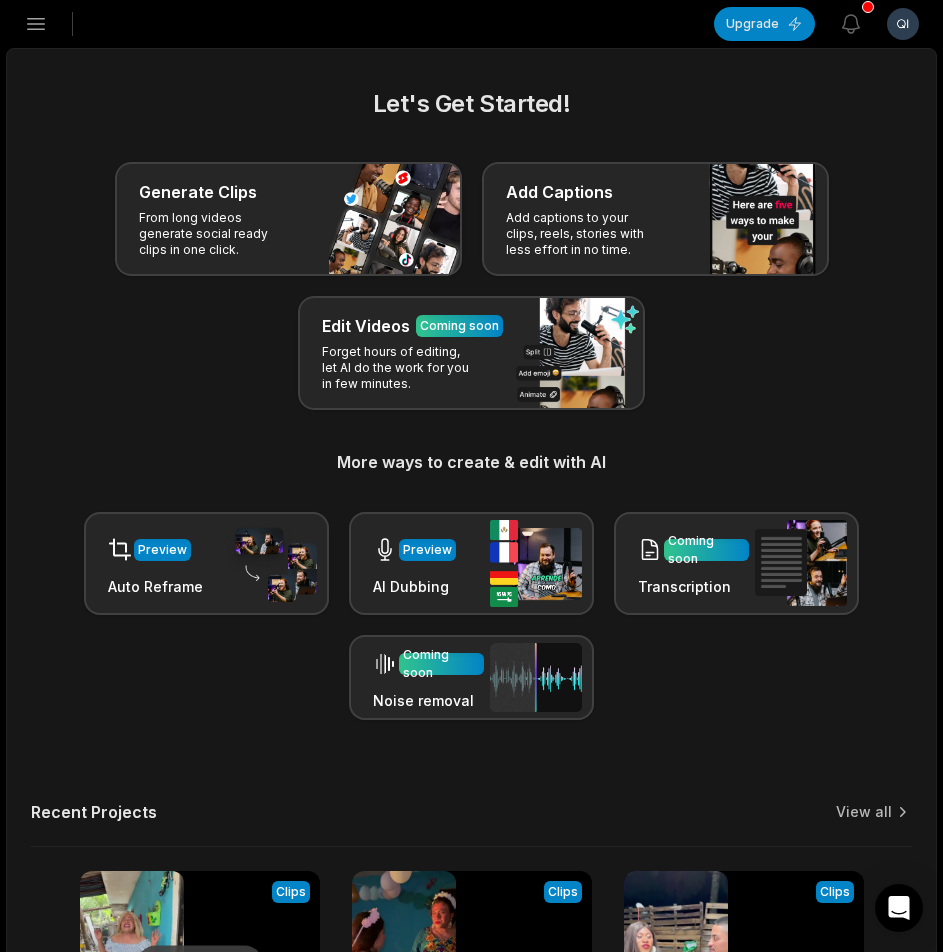 click 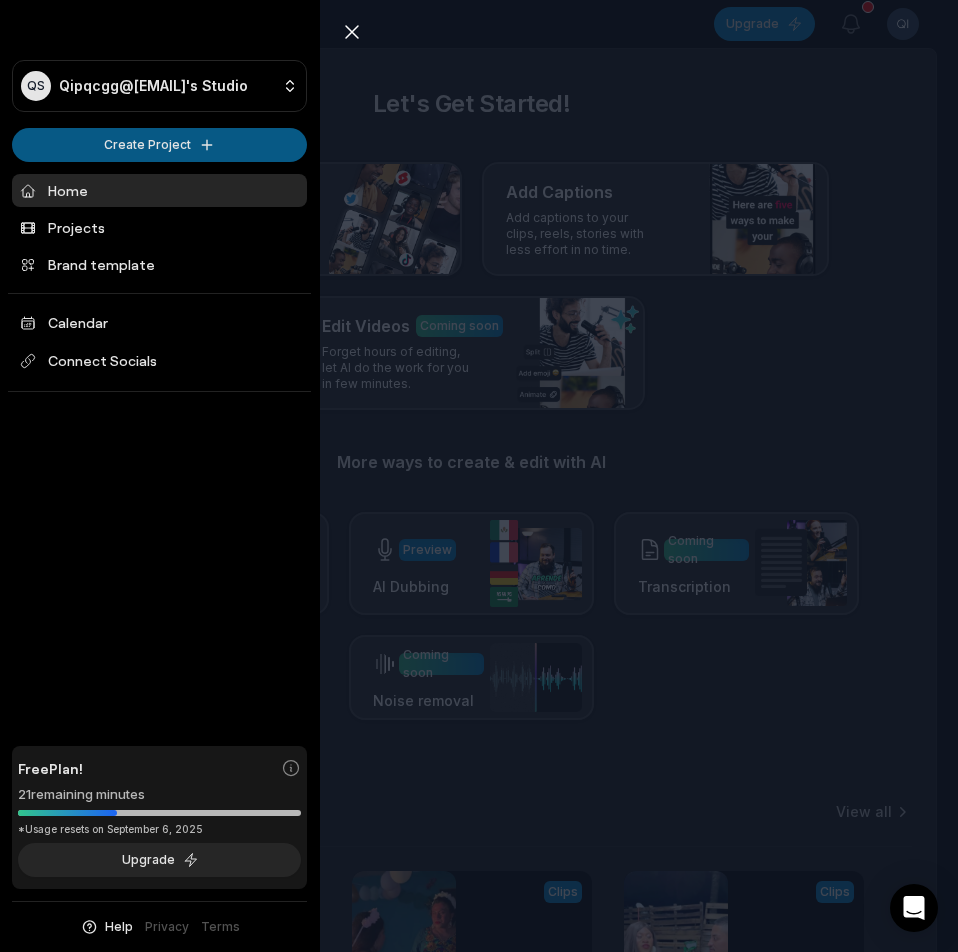 click on "QS Qipqcgg@telegmail.com's Studio Create Project Home Projects Brand template Calendar Connect Socials Free  Plan! 21  remaining minutes *Usage resets on September 6, 2025 Upgrade Help Privacy Terms Open sidebar Upgrade View notifications Open user menu   Let's Get Started! Generate Clips From long videos generate social ready clips in one click. Add Captions Add captions to your clips, reels, stories with less effort in no time. Edit Videos Coming soon Forget hours of editing, let AI do the work for you in few minutes. More ways to create & edit with AI Preview Auto Reframe Preview AI Dubbing Coming soon Transcription Coming soon Noise removal Recent Projects View all Processing Clips 11:43 Ya descubrieron la casa donde vivir el militar novio de Ramona Open options 17 minutes ago View Clips Clips 13:02 La despedida de soltera Open options 40 minutes ago View Clips Clips 13:51 Capítulo 4 La Chismosa sembrando cizaña par que dejen a Ramona Open options an hour ago Made with   in San Francisco
QS Home" at bounding box center (479, 476) 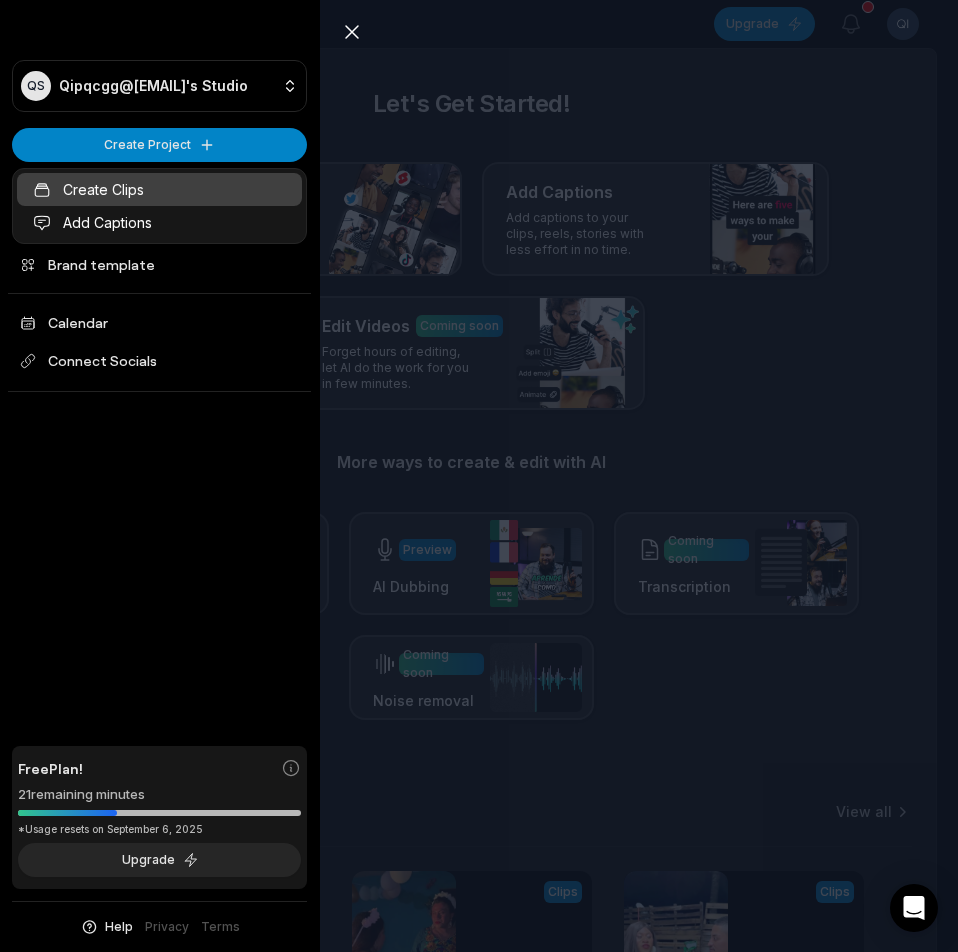 click 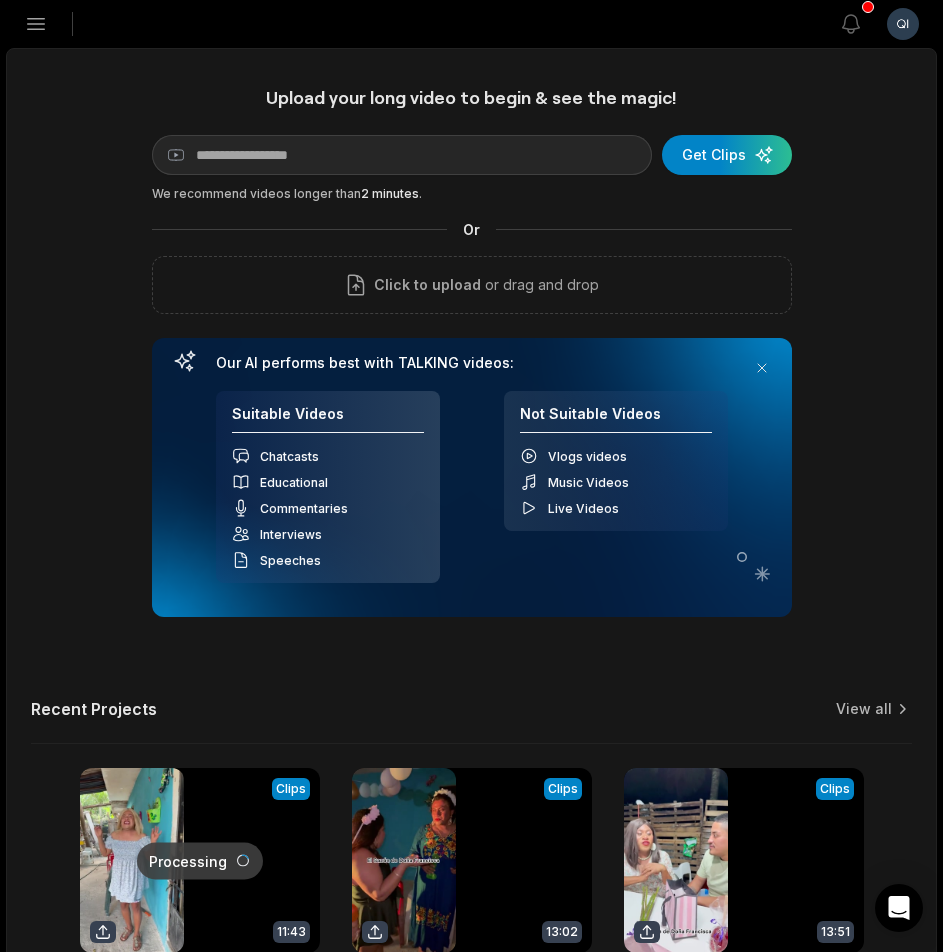 scroll, scrollTop: 0, scrollLeft: 0, axis: both 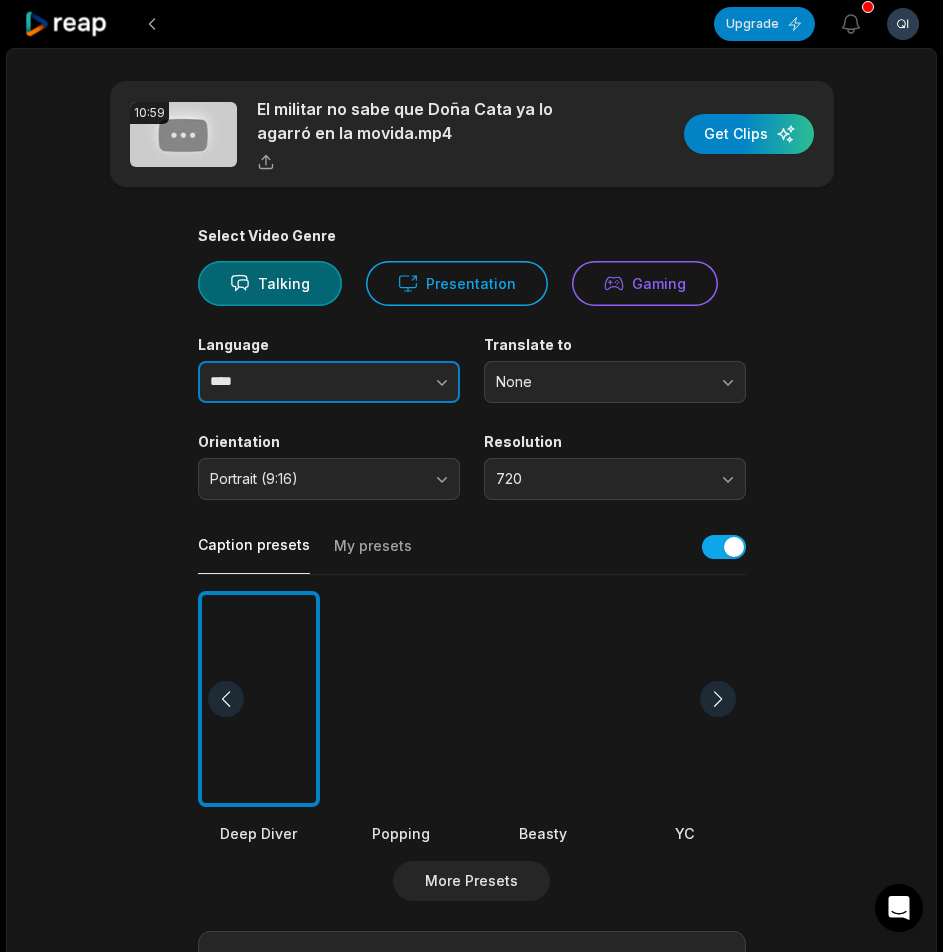 click on "****" at bounding box center (329, 382) 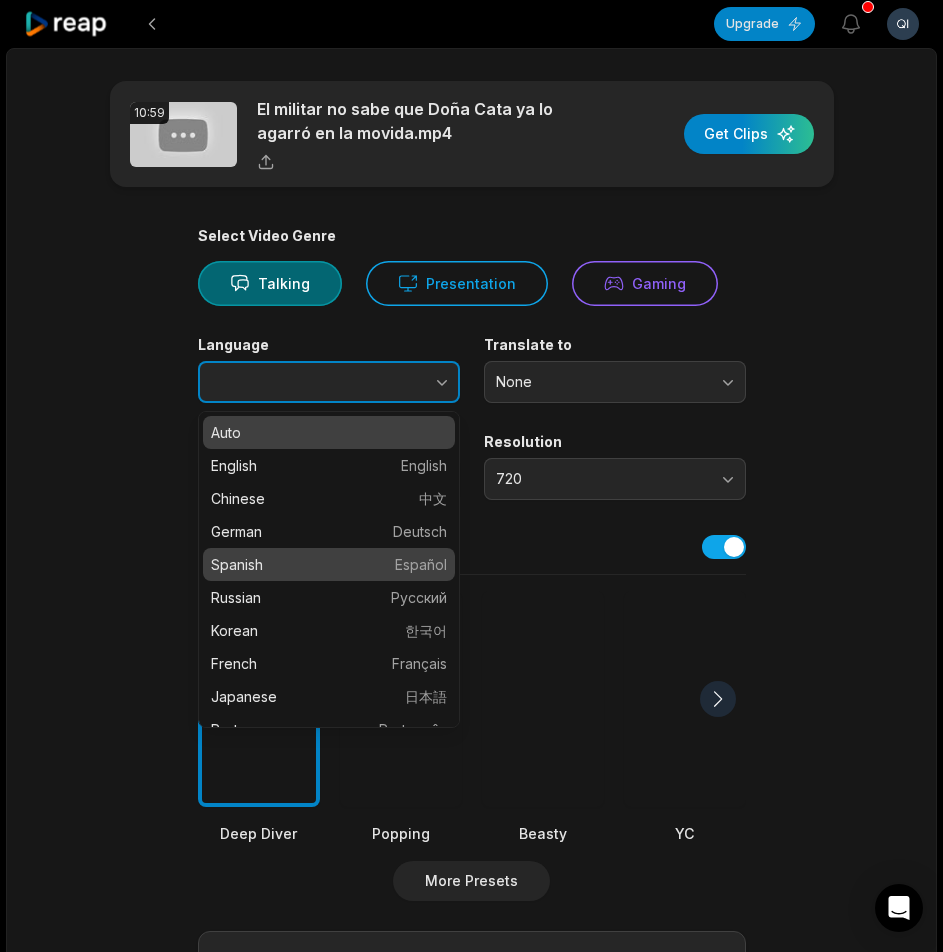 type on "*******" 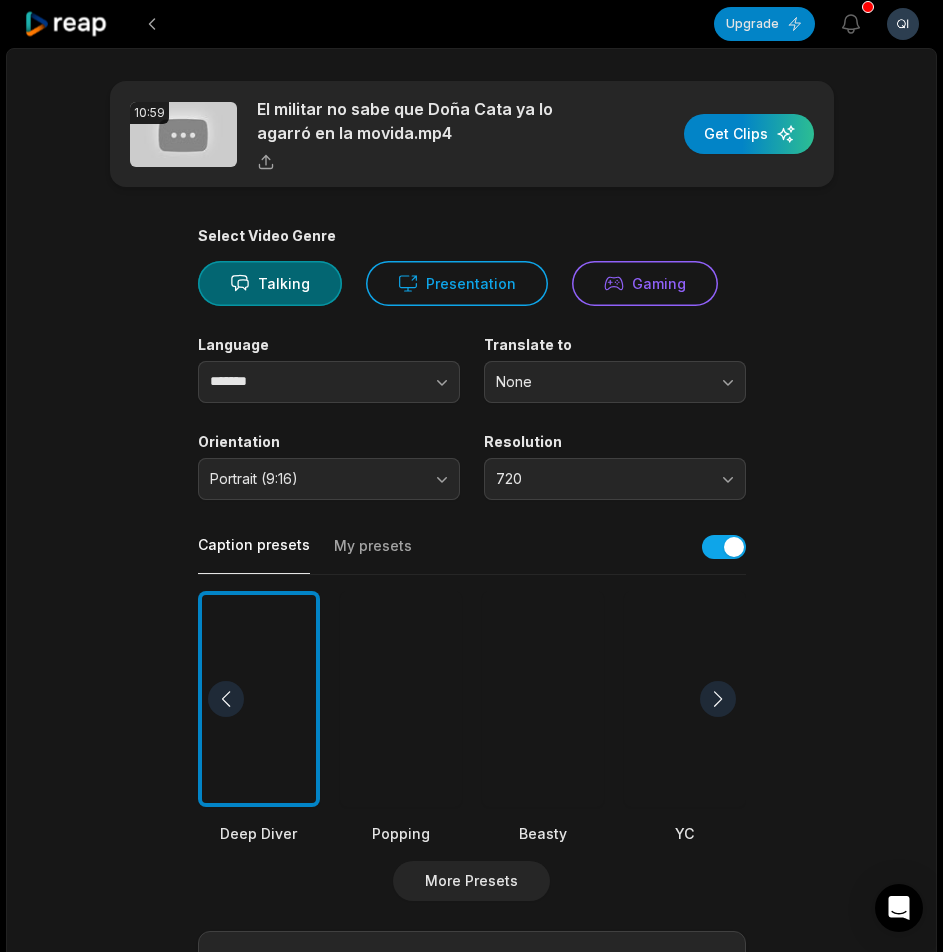 click at bounding box center [543, 699] 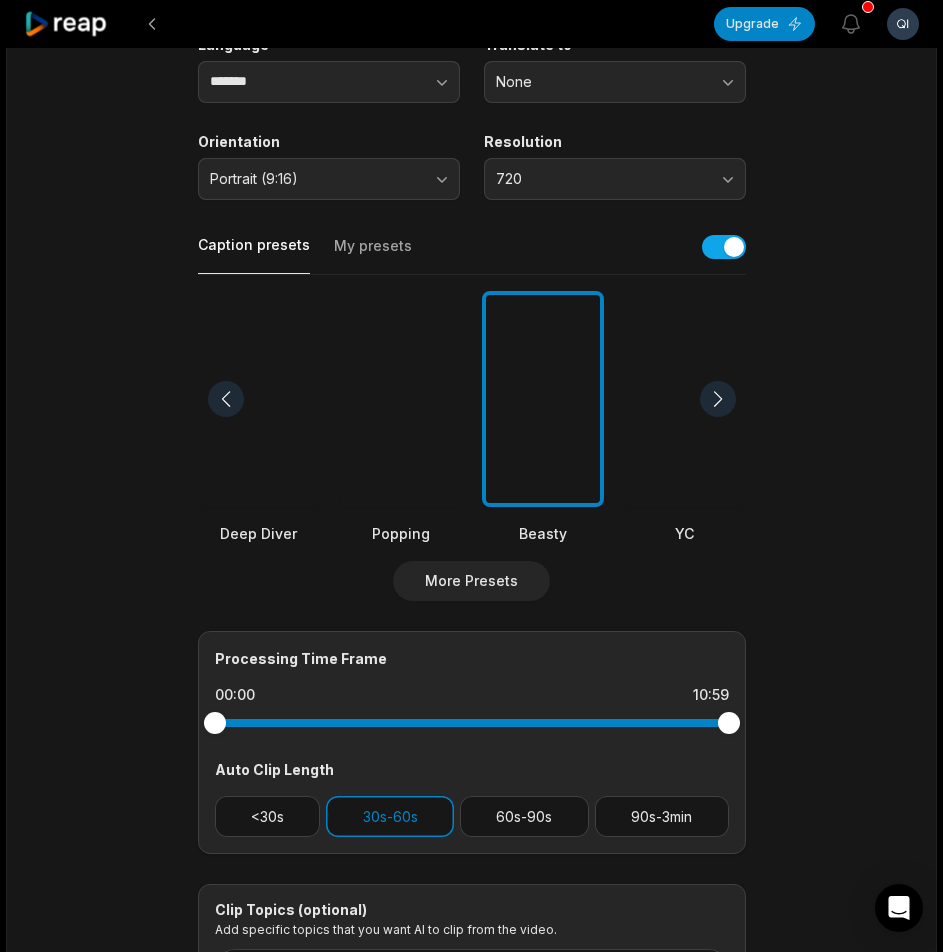scroll, scrollTop: 498, scrollLeft: 0, axis: vertical 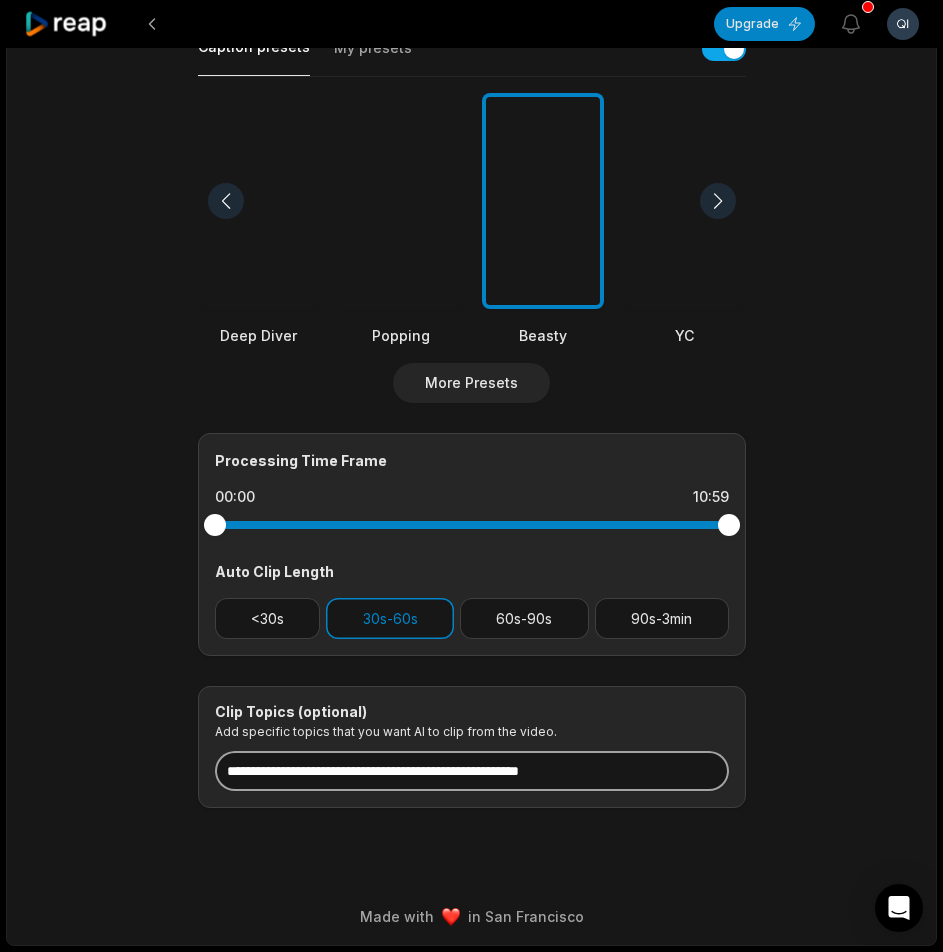 click at bounding box center [472, 771] 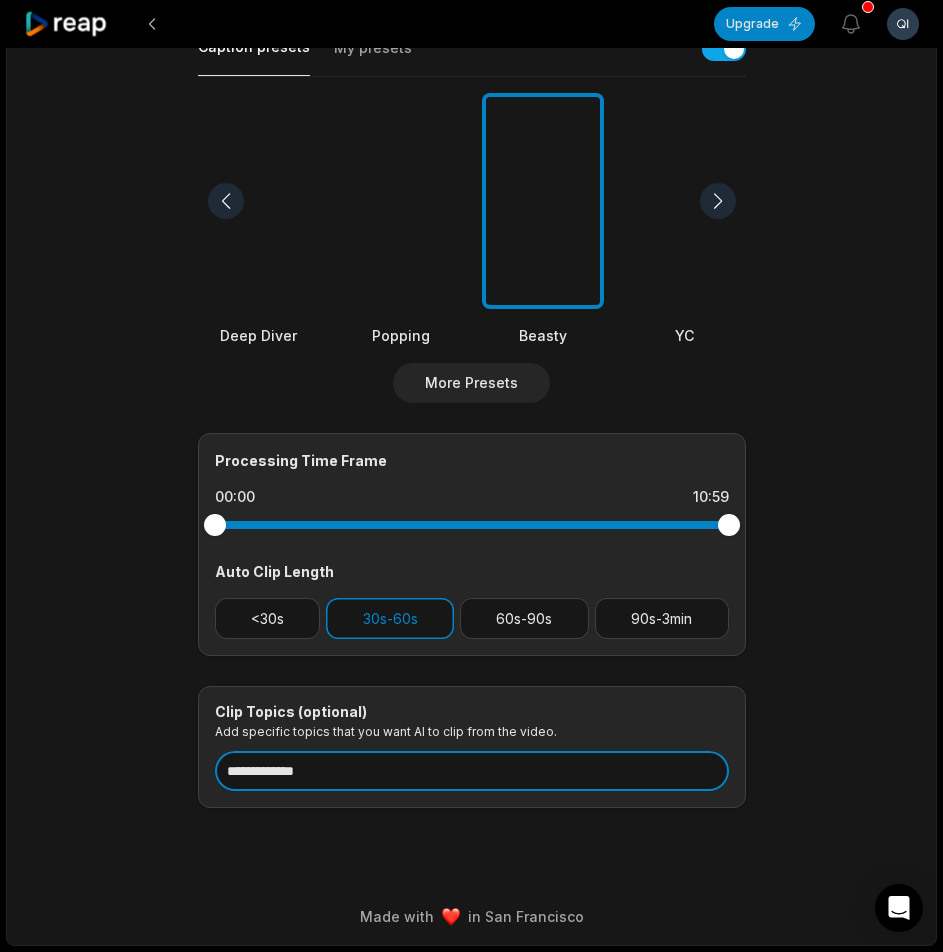 scroll, scrollTop: 0, scrollLeft: 0, axis: both 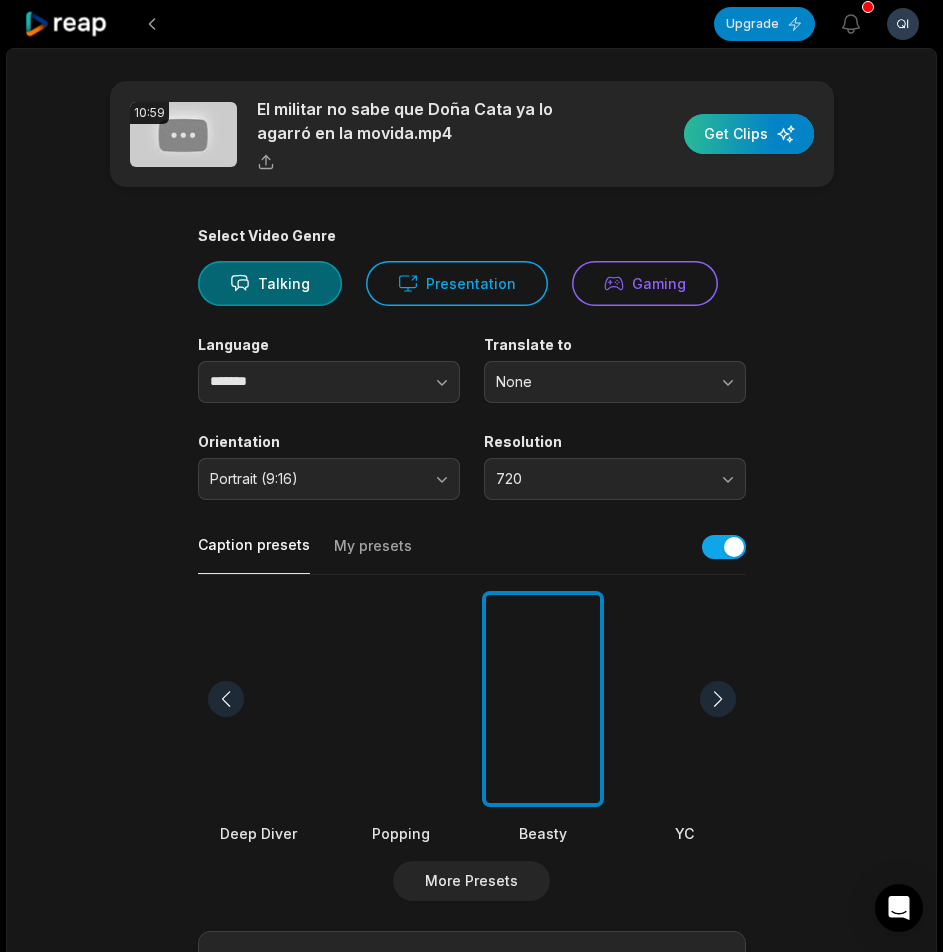 type on "**********" 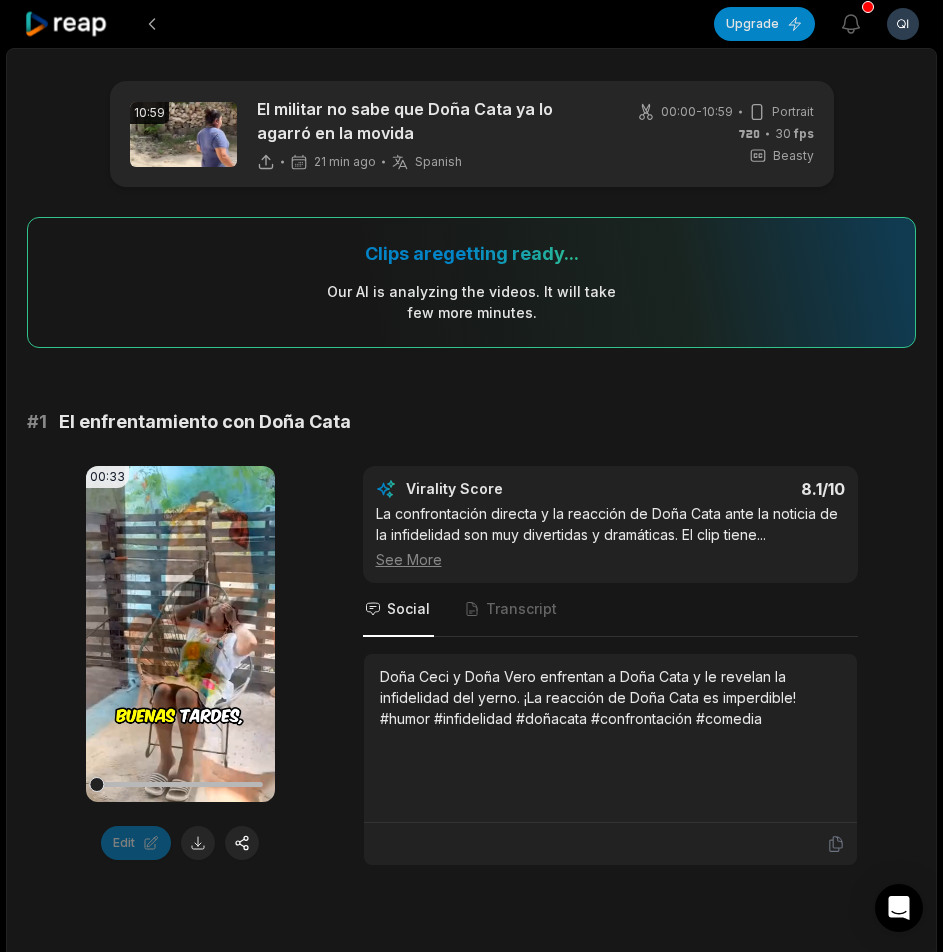 scroll, scrollTop: 0, scrollLeft: 0, axis: both 